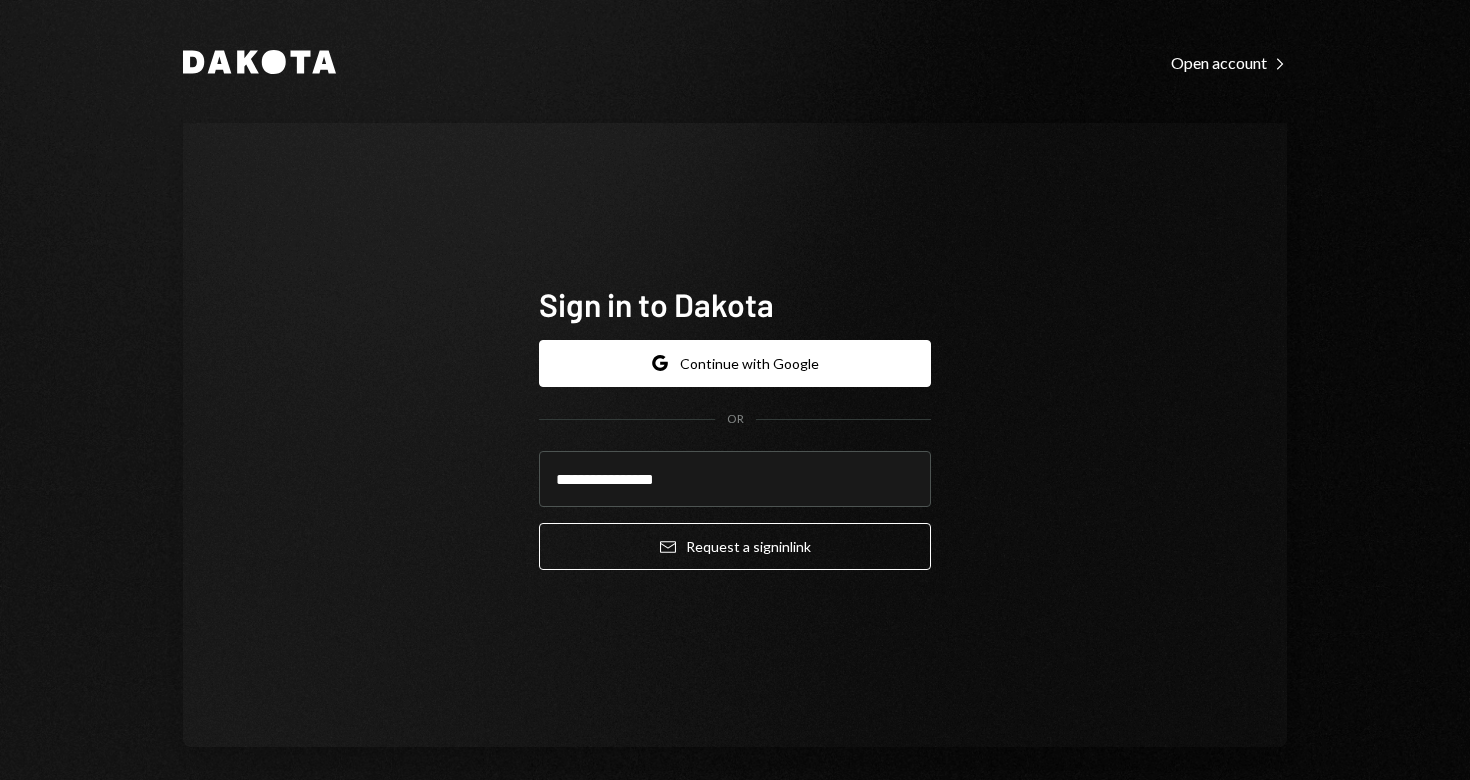 scroll, scrollTop: 0, scrollLeft: 0, axis: both 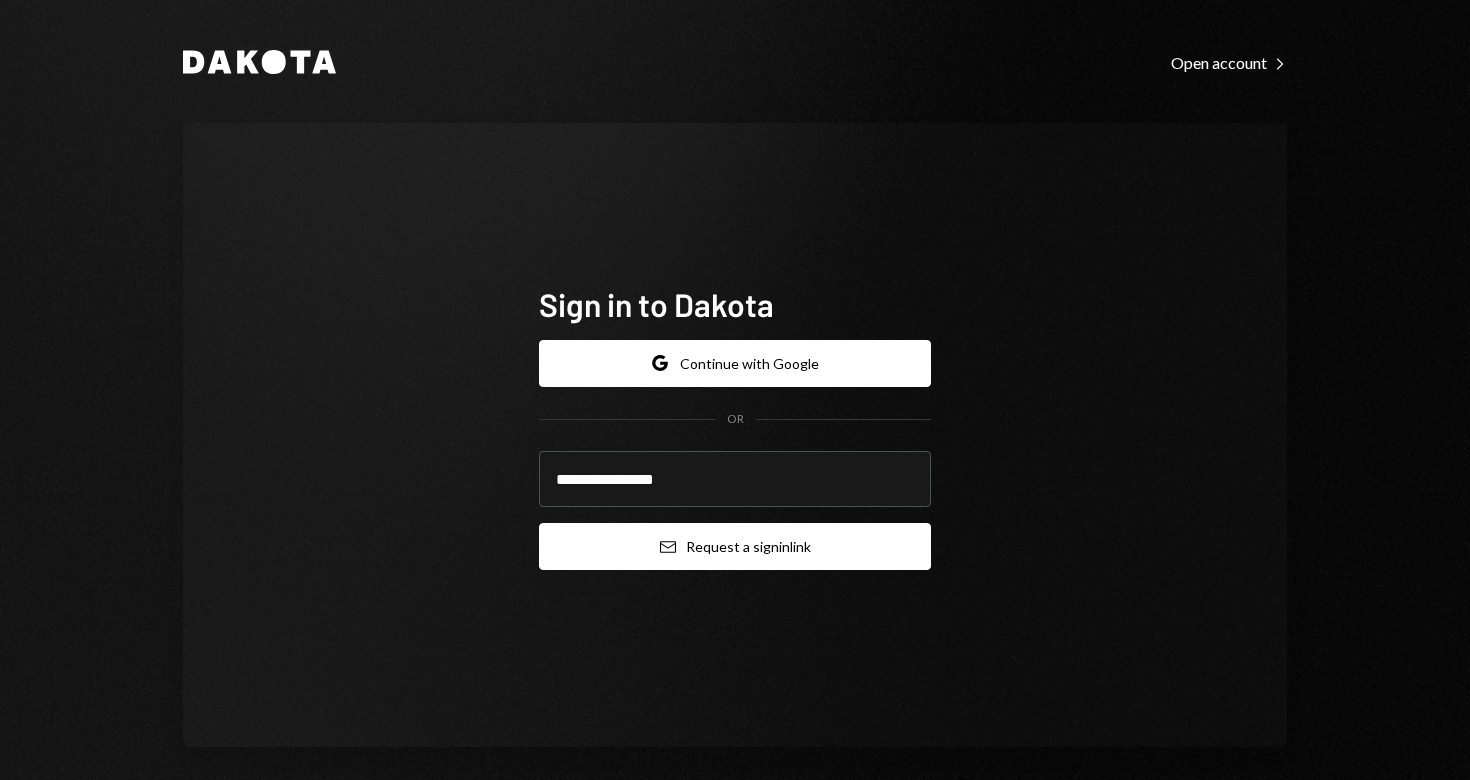 click on "Email Request a sign  in  link" at bounding box center (735, 546) 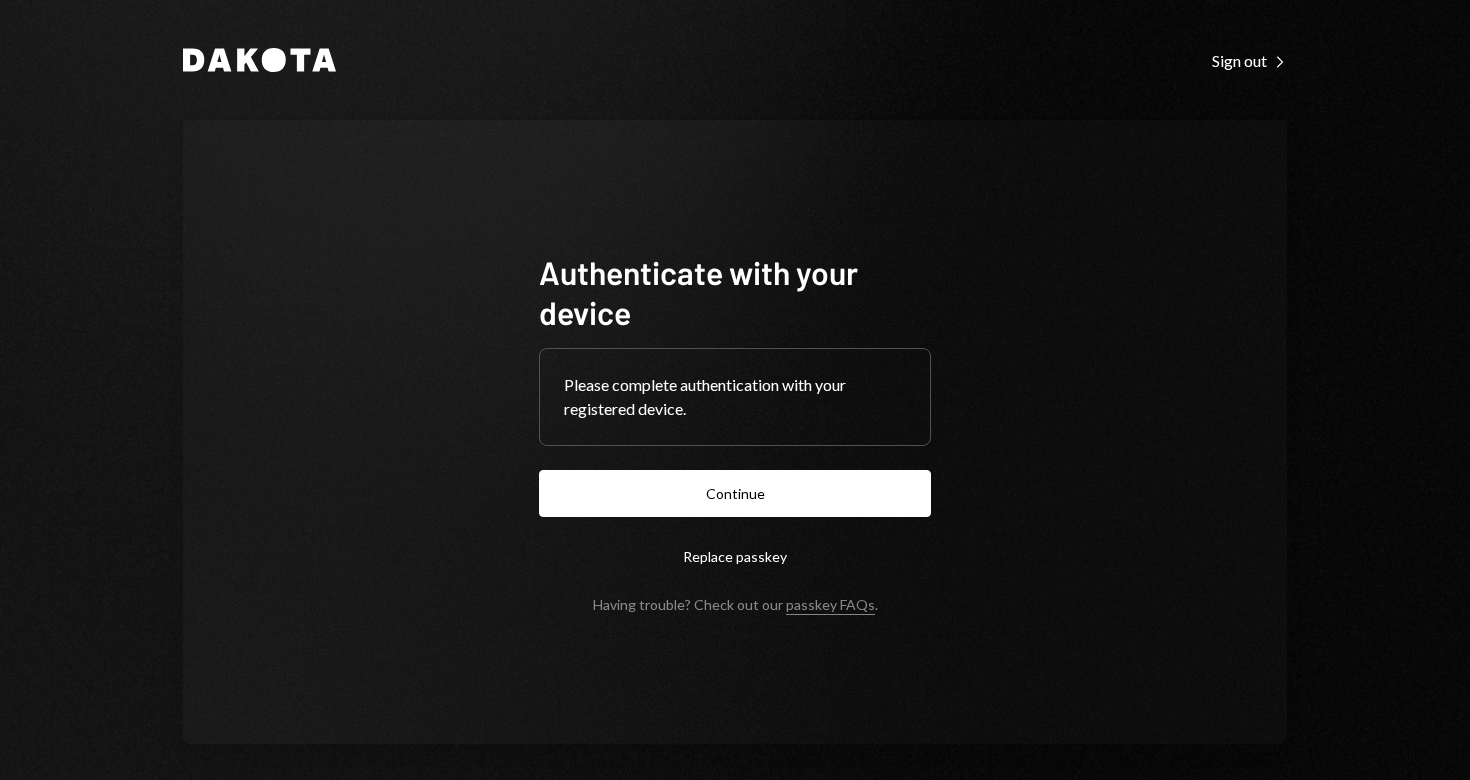 scroll, scrollTop: 0, scrollLeft: 0, axis: both 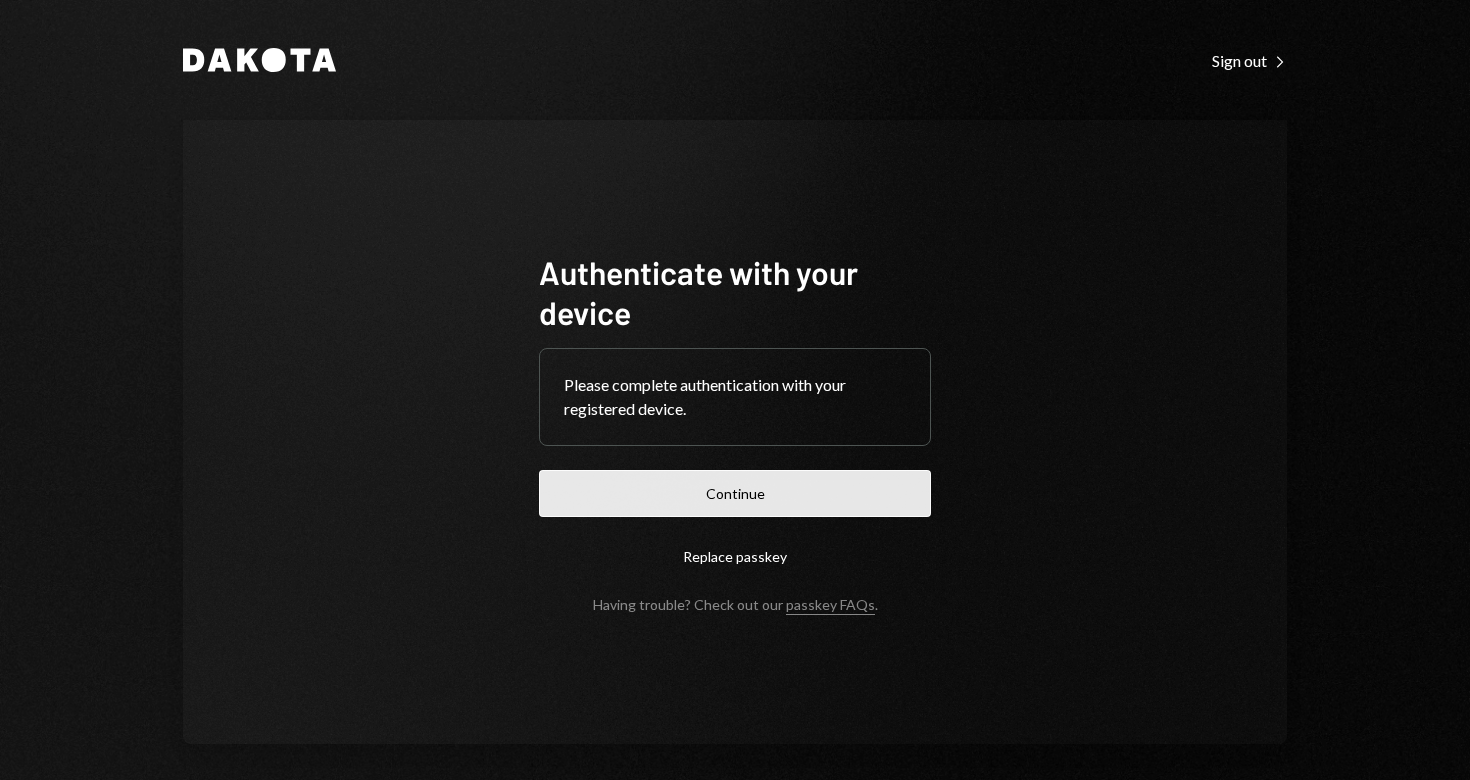 click on "Continue" at bounding box center (735, 493) 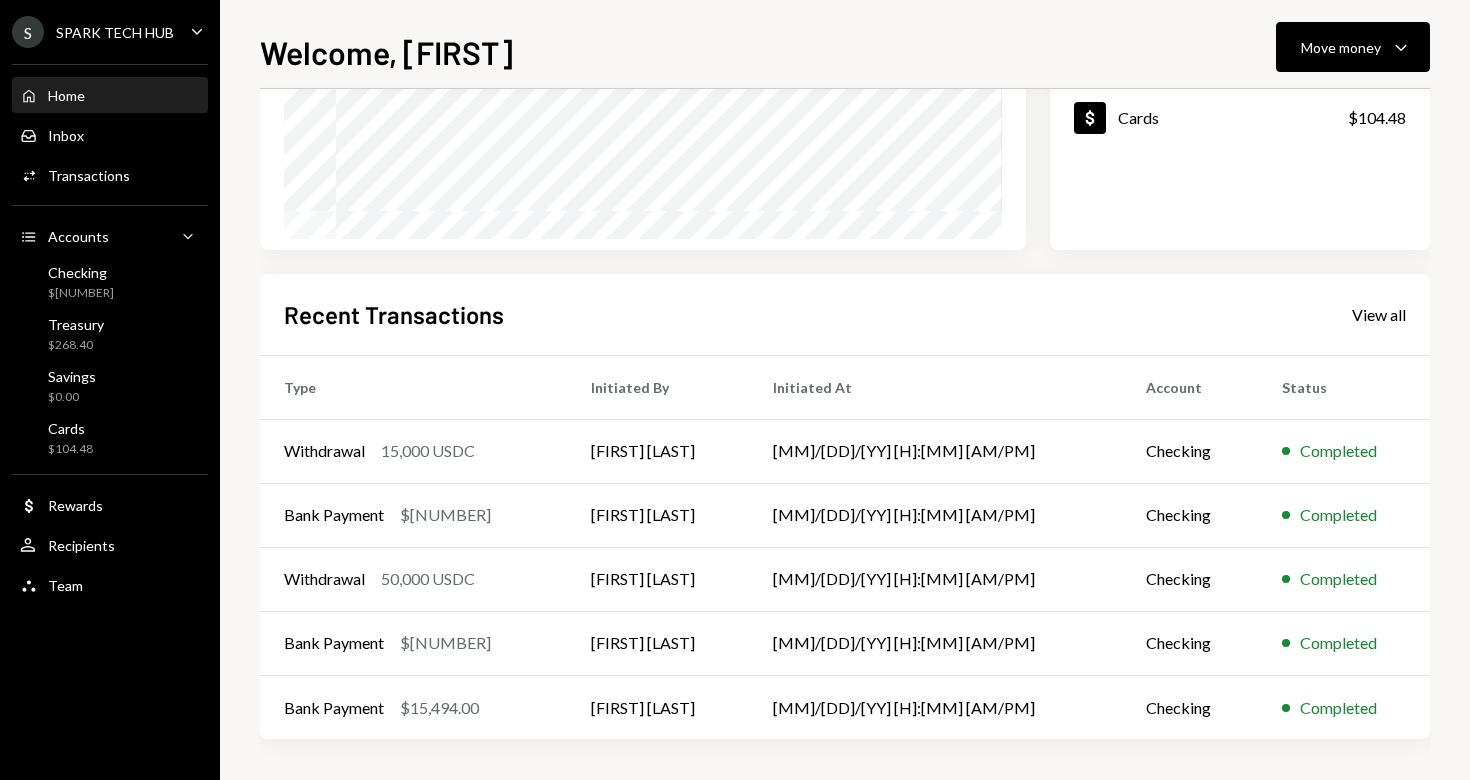 scroll, scrollTop: 331, scrollLeft: 0, axis: vertical 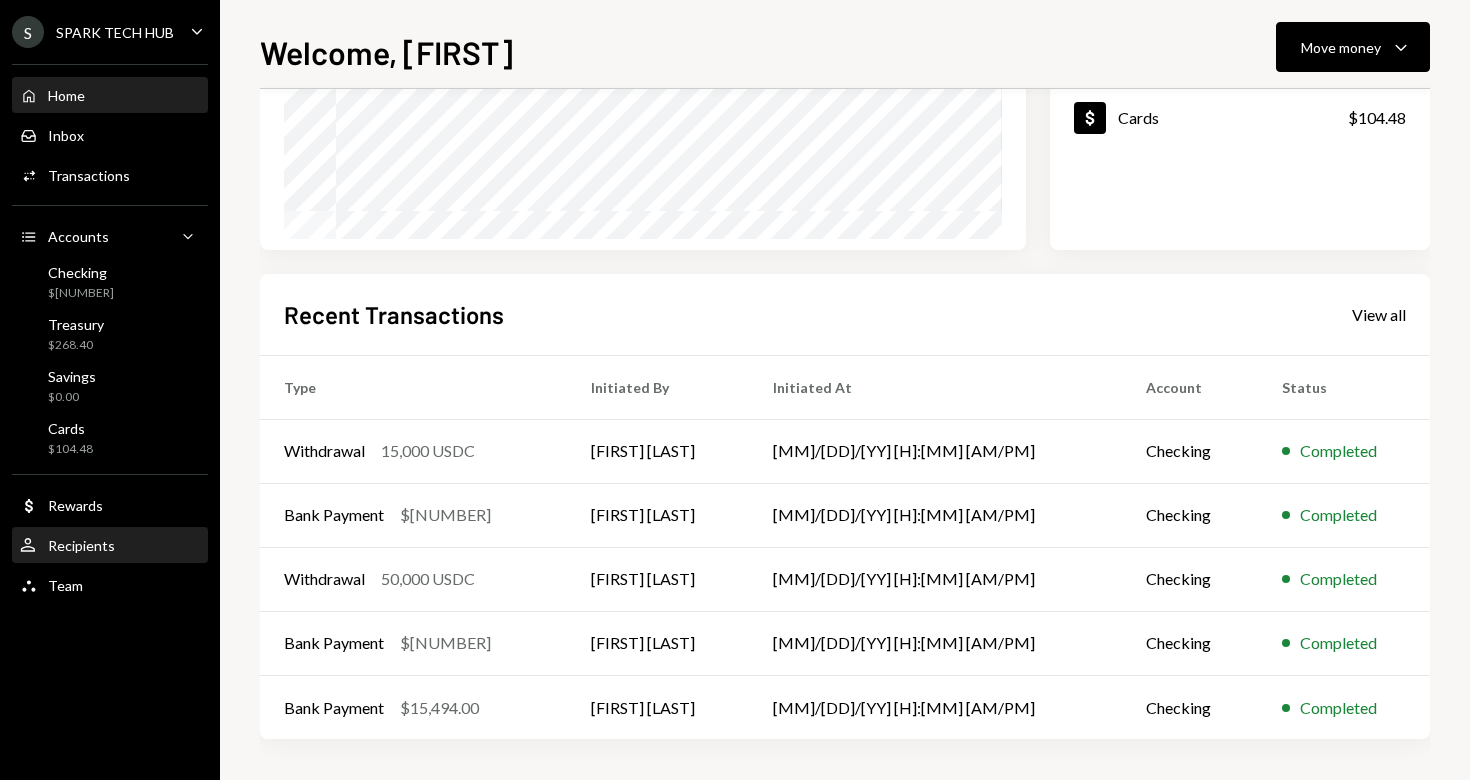 click on "Recipients" at bounding box center [81, 545] 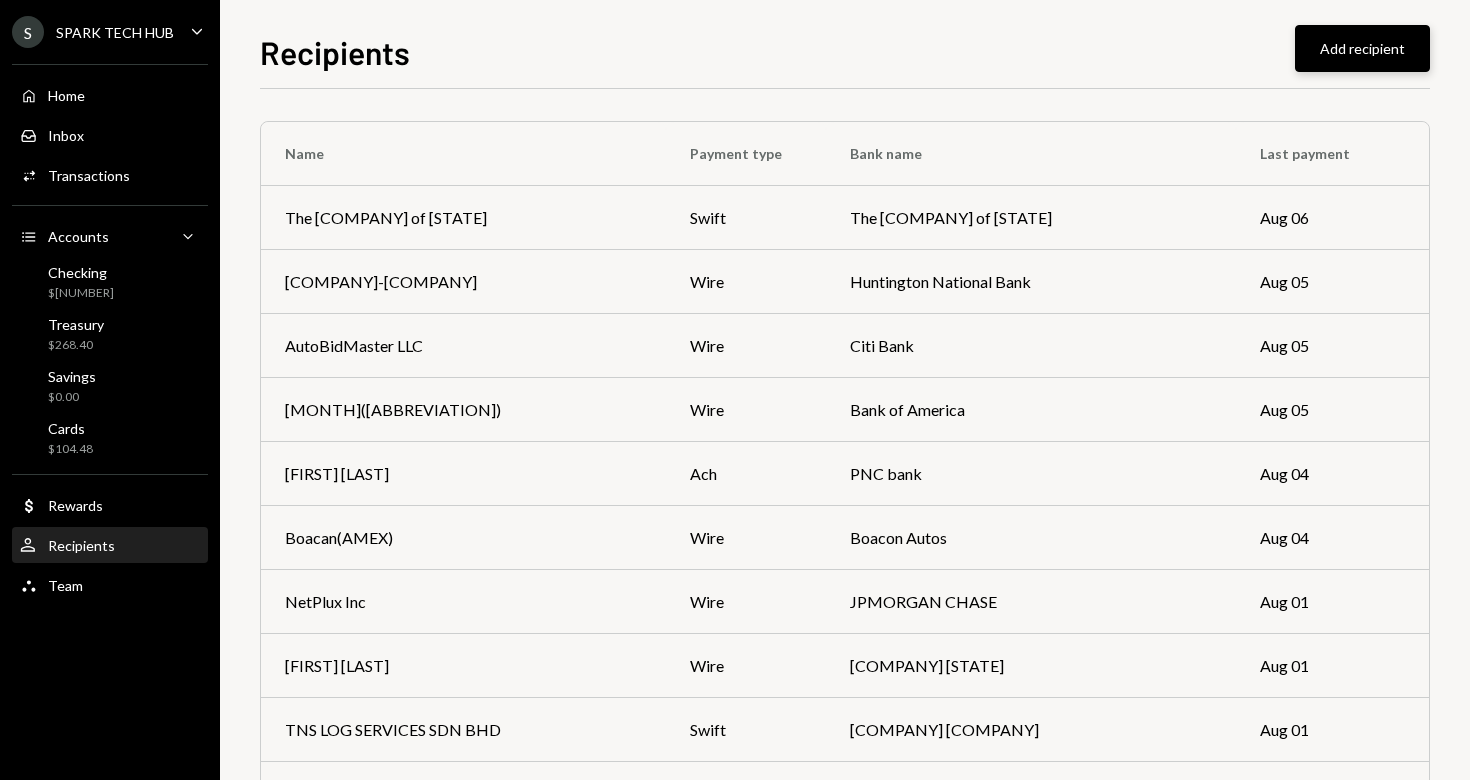 click on "Add recipient" at bounding box center (1362, 48) 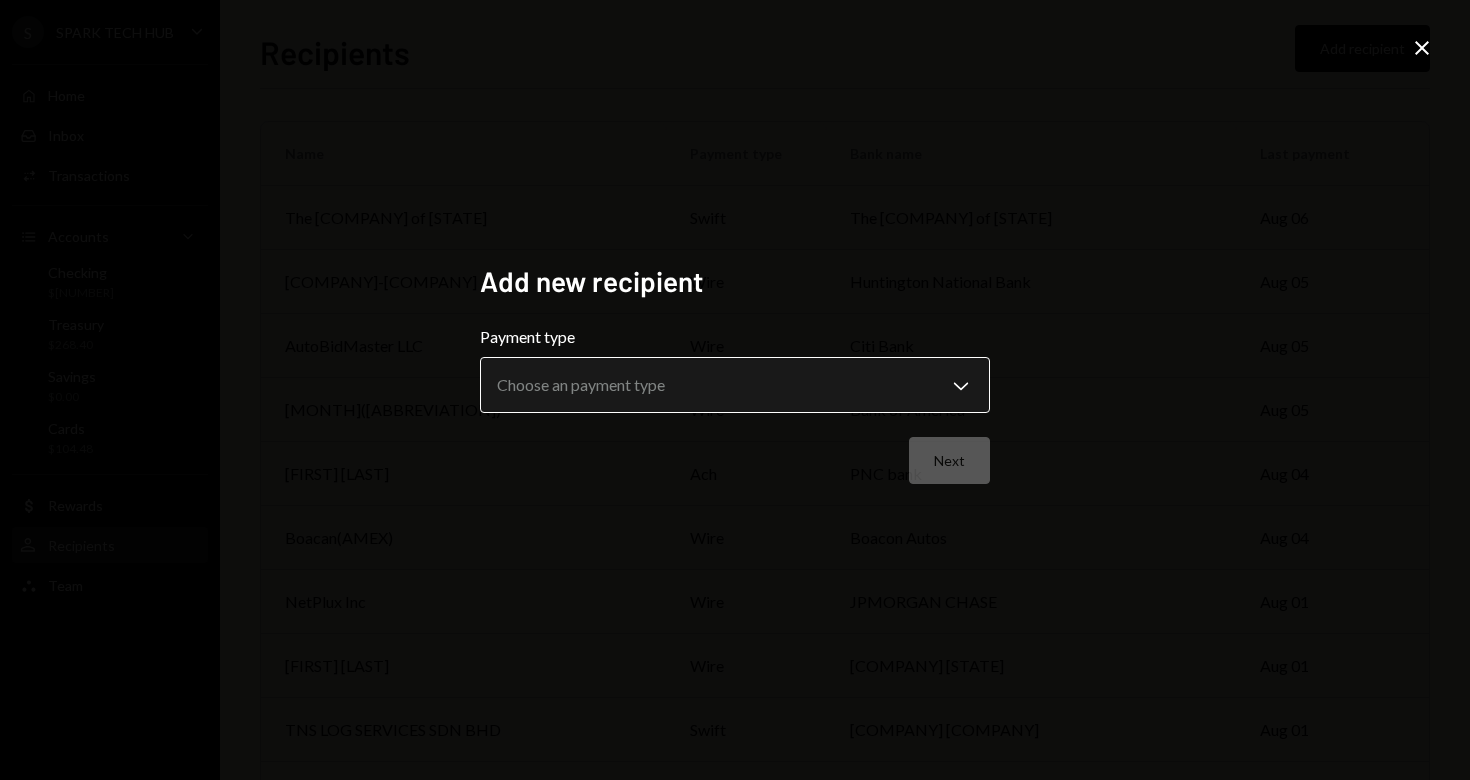 click on "[COMPANY] [COMPANY] Checking $[NUMBER] Treasury $[NUMBER] Savings $[NUMBER] Cards $[NUMBER] Dollar Rewards User Recipients Team Team Recipients Add recipient Name Payment type Bank name Last payment The [COMPANY] of [STATE] swift The [COMPANY] of [STATE] [MONTH] [COMPANY]-[COMPANY] wire [COMPANY] National Bank [MONTH] AutoBidMaster LLC wire [COMPANY] Bank [MONTH] [FIRST]([ABBREVIATION]) wire [COMPANY] of [STATE] [MONTH] [FIRST] [LAST] ach [COMPANY] bank [MONTH] [COMPANY]([COMPANY]) wire [COMPANY] Autos [MONTH] NetPlux Inc wire JPMORGAN CHASE [MONTH] [FIRST] [LAST] wire [COMPANY] NY [MONTH] TNS LOG SERVICES SDN BHD swift [COMPANY] BANK [MONTH] LE CURTIERE COLOMBIA swift [COMPANY] [MONTH] Routefusion Inc wire [COMPANY] of [STATE] [MONTH] [FIRST] wire" at bounding box center [735, 390] 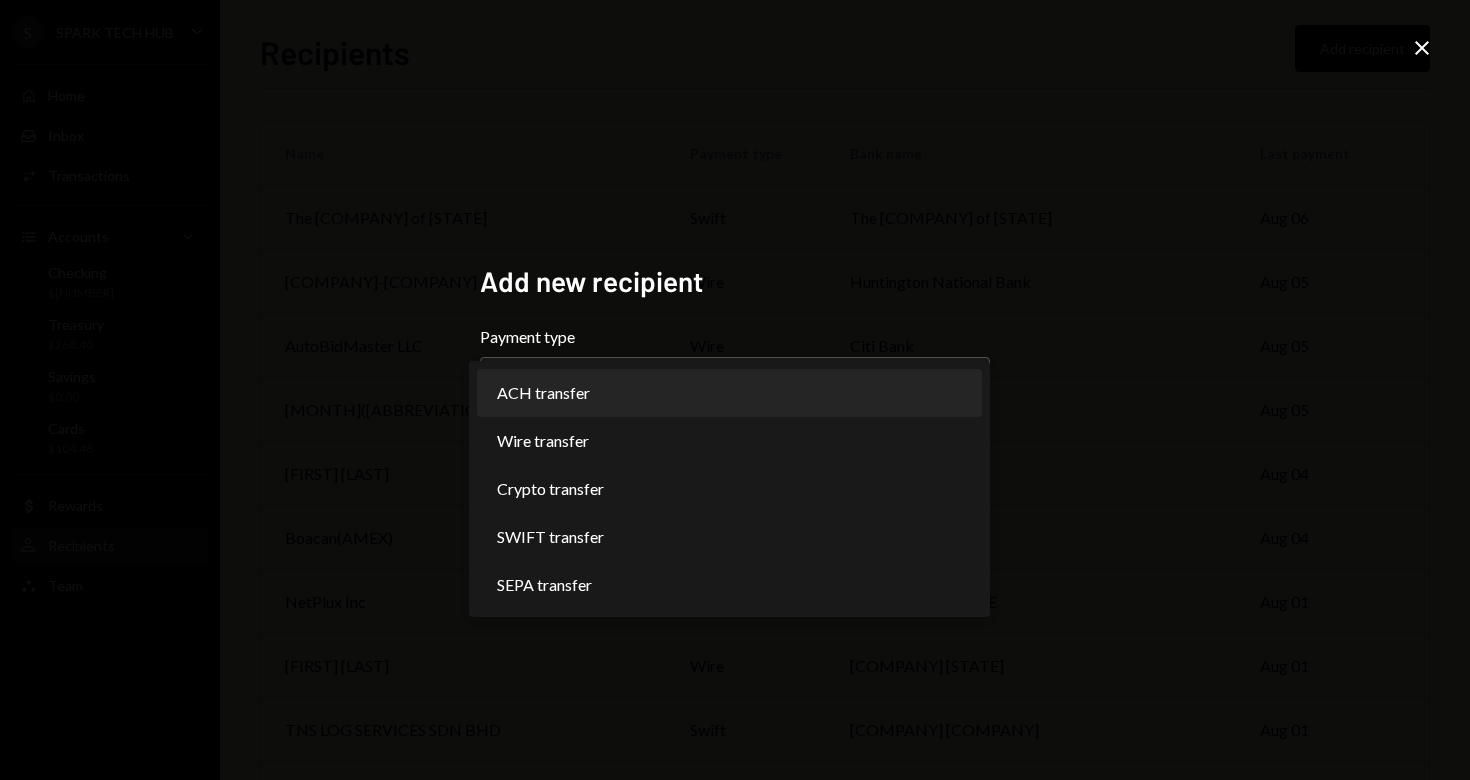 select on "***" 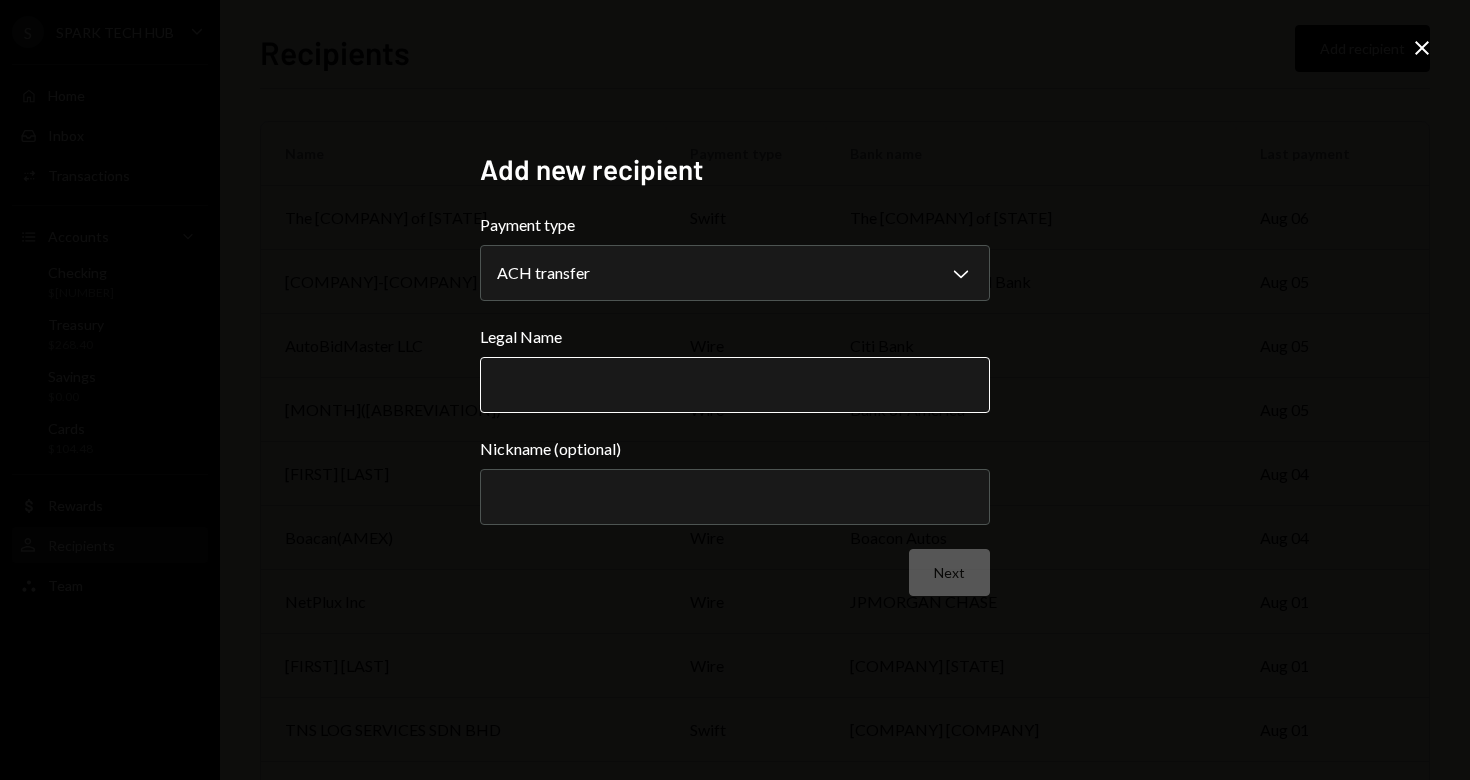 click on "Legal Name" at bounding box center [735, 385] 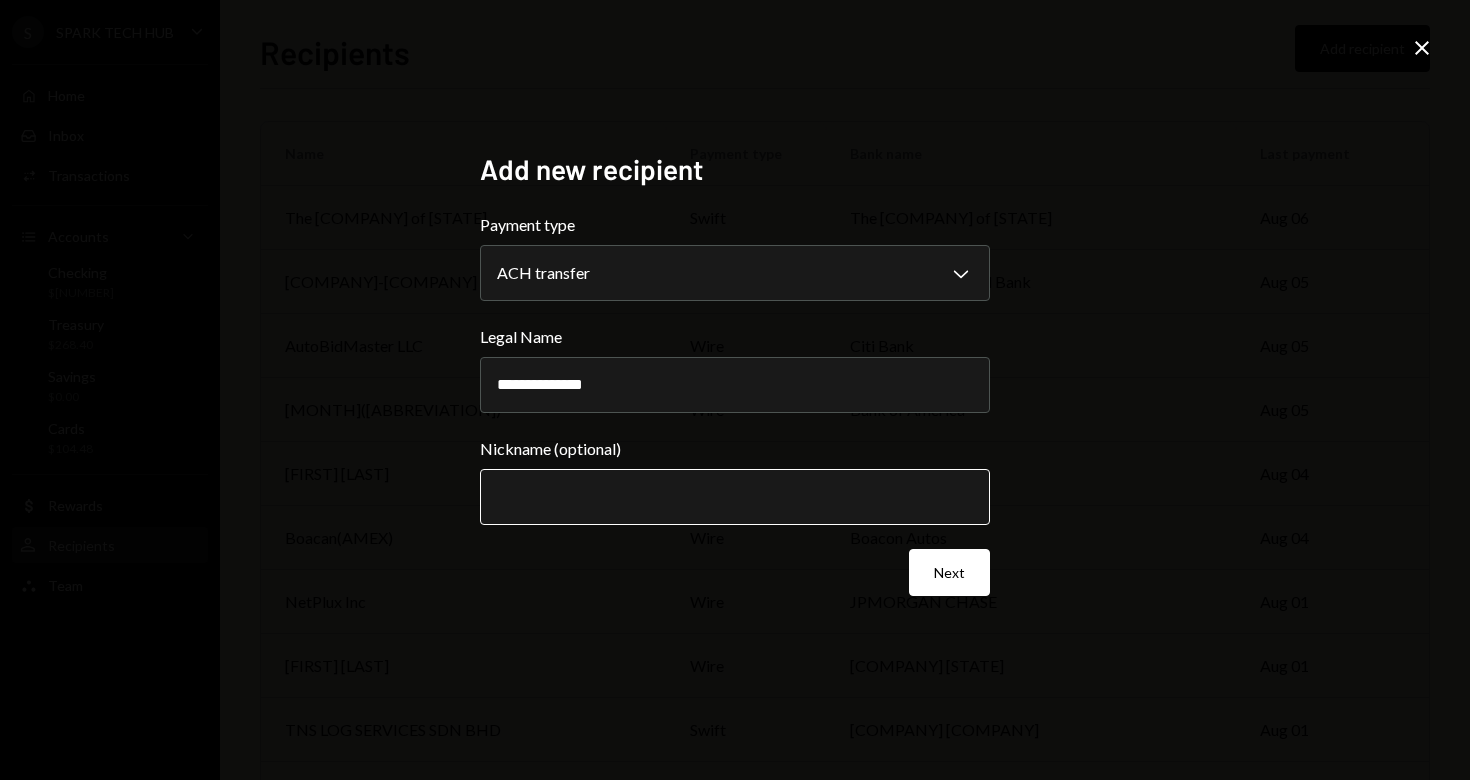 type on "**********" 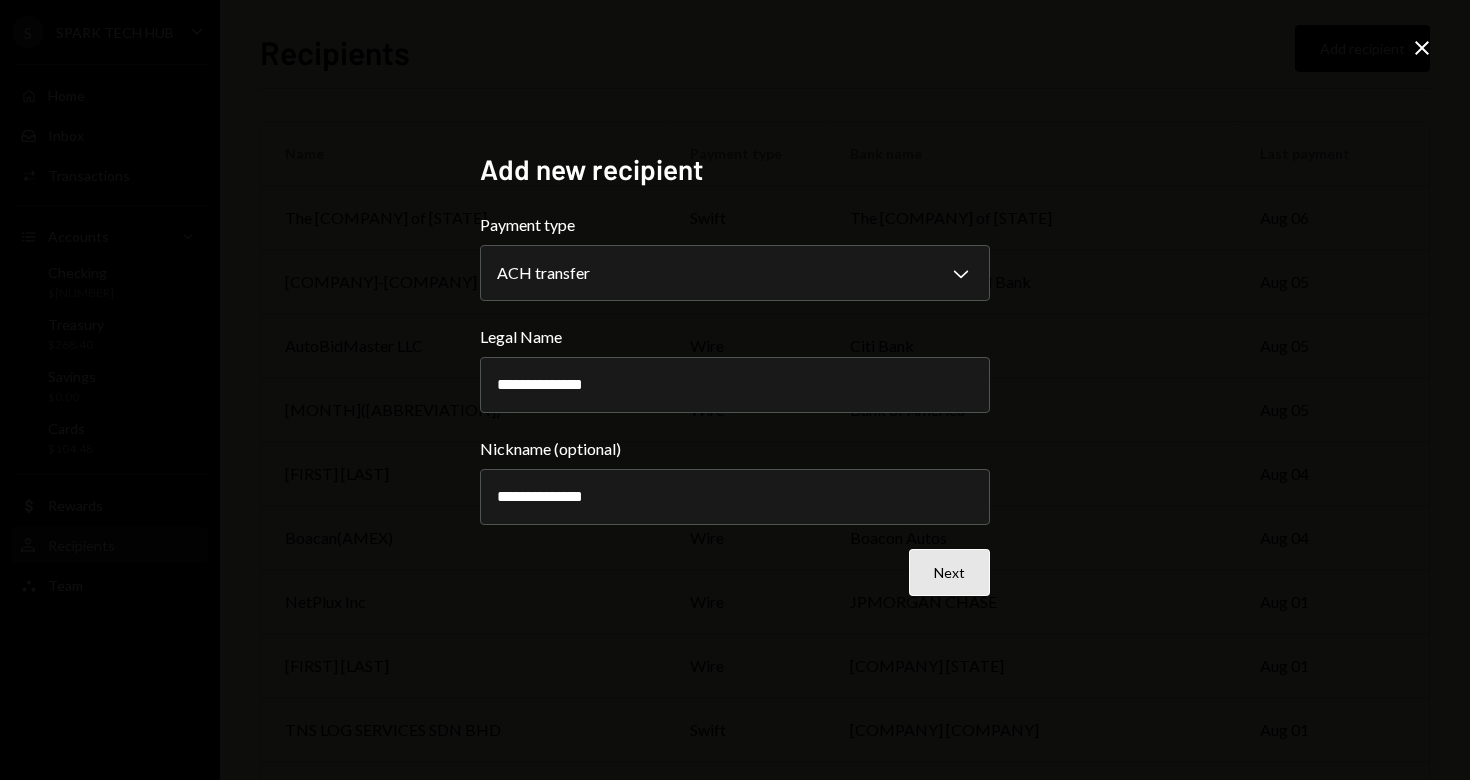 type on "**********" 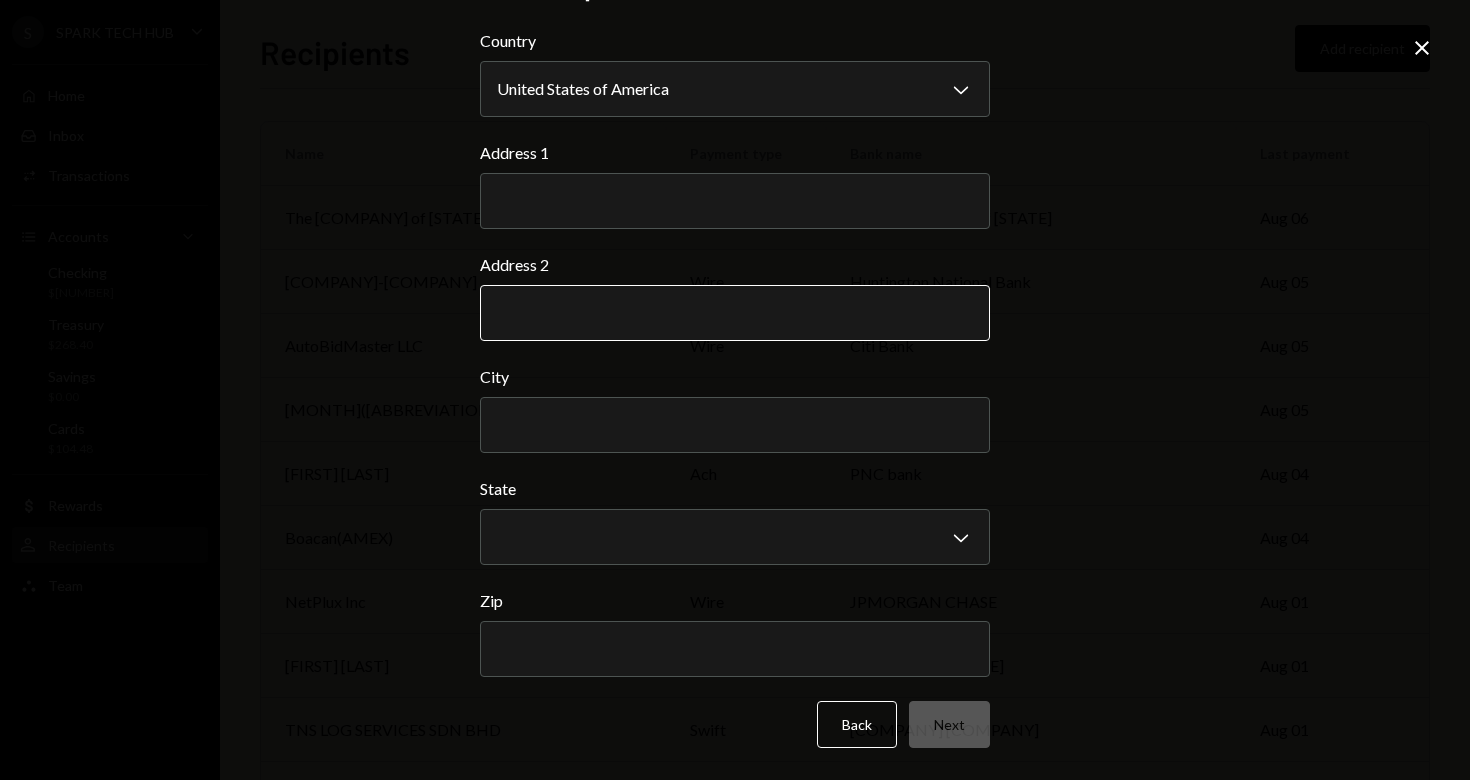 scroll, scrollTop: 55, scrollLeft: 0, axis: vertical 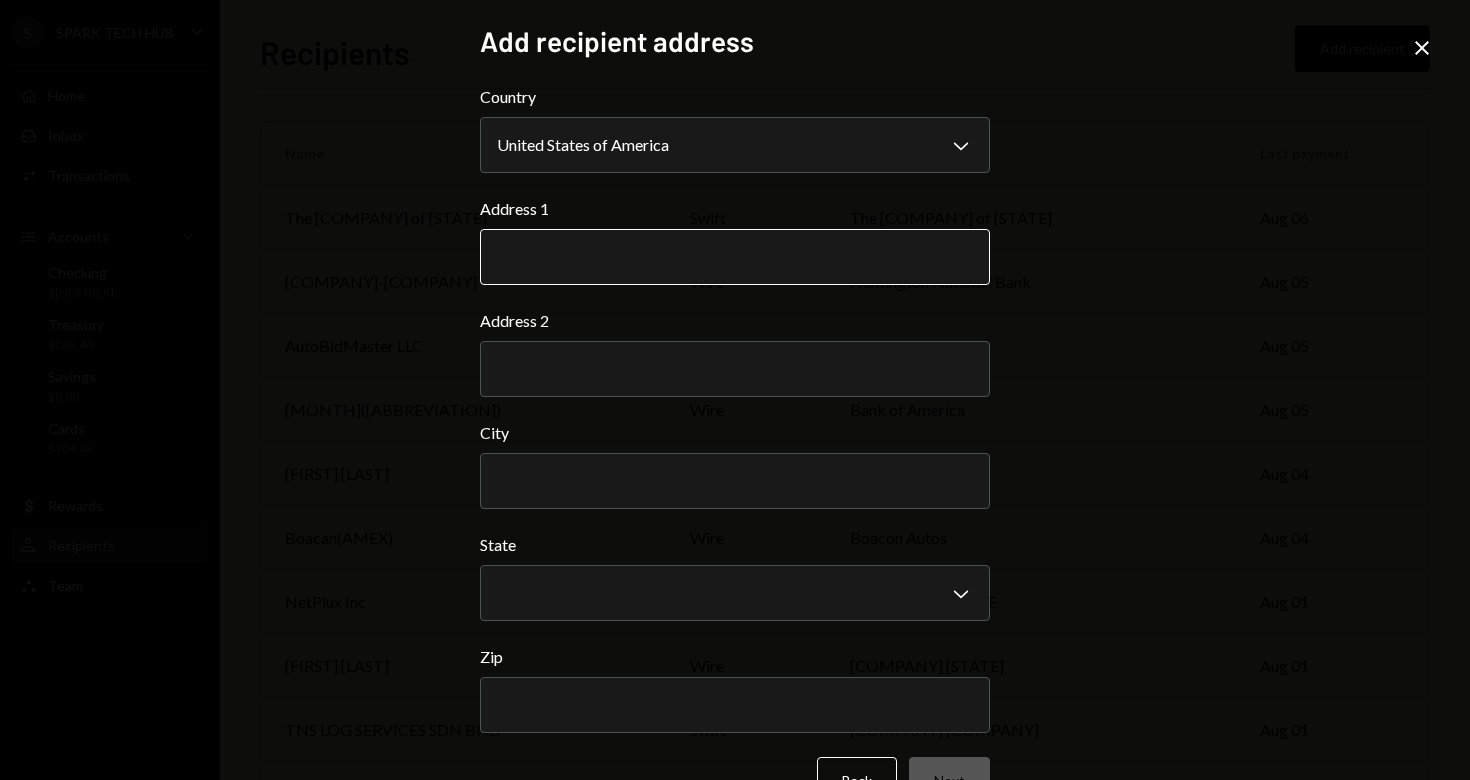 paste on "**********" 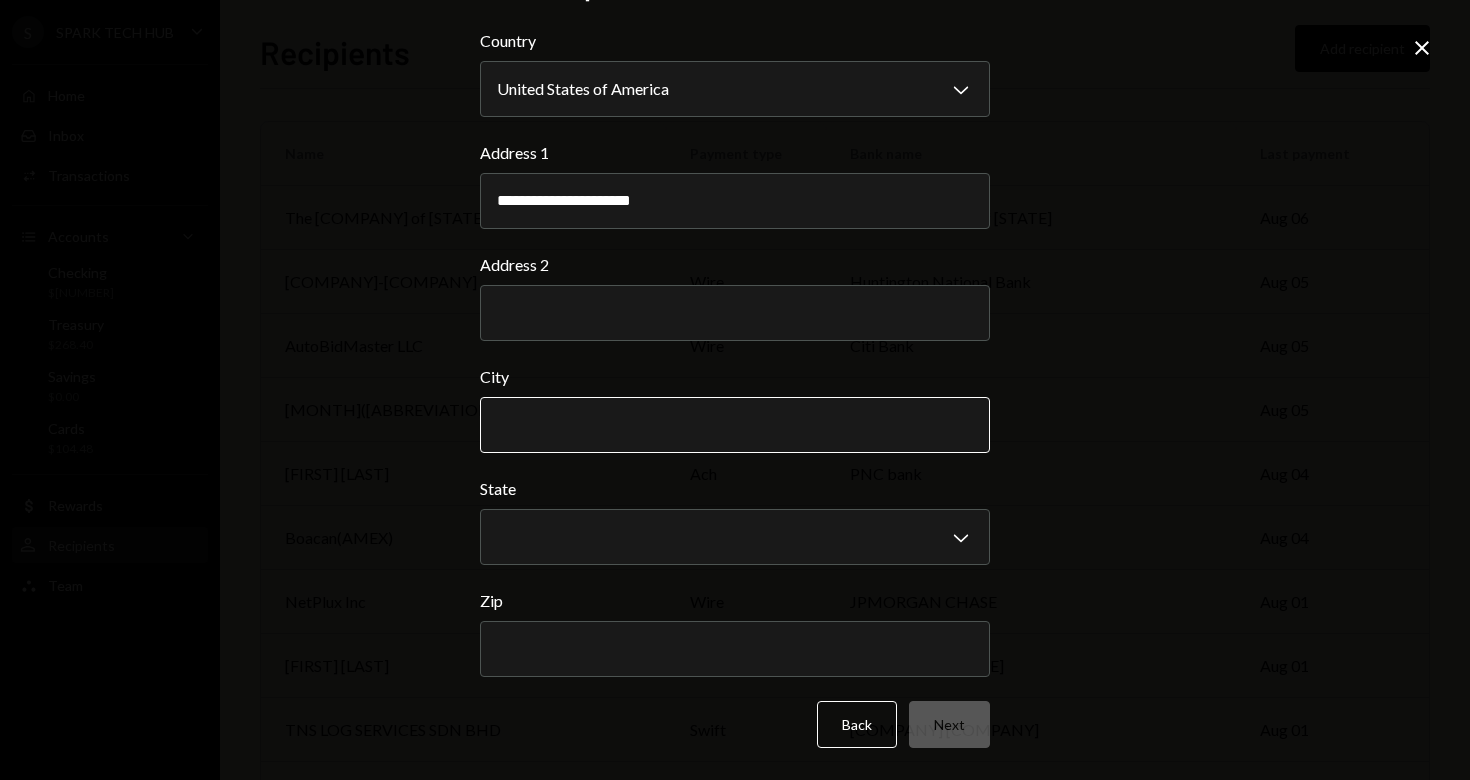 scroll, scrollTop: 55, scrollLeft: 0, axis: vertical 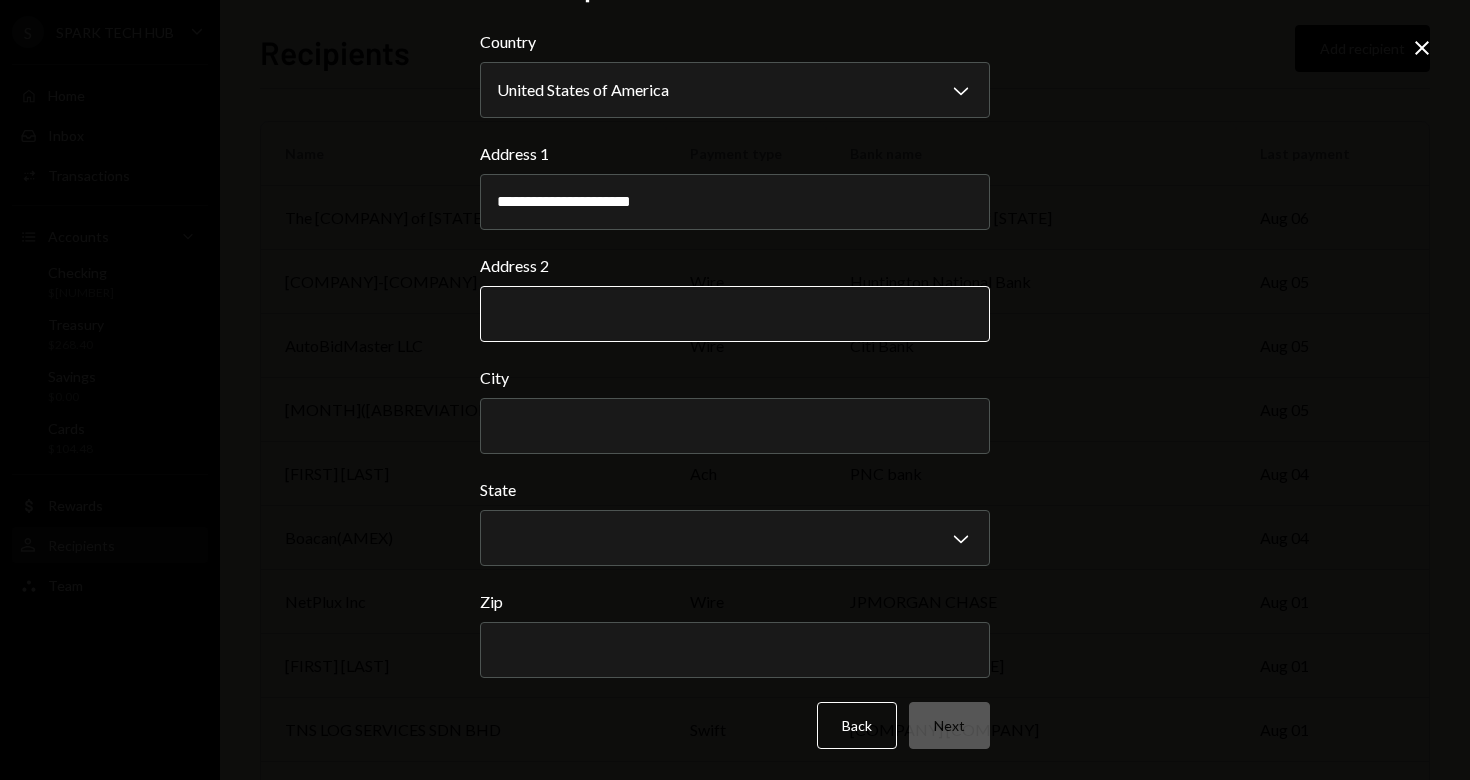 type on "**********" 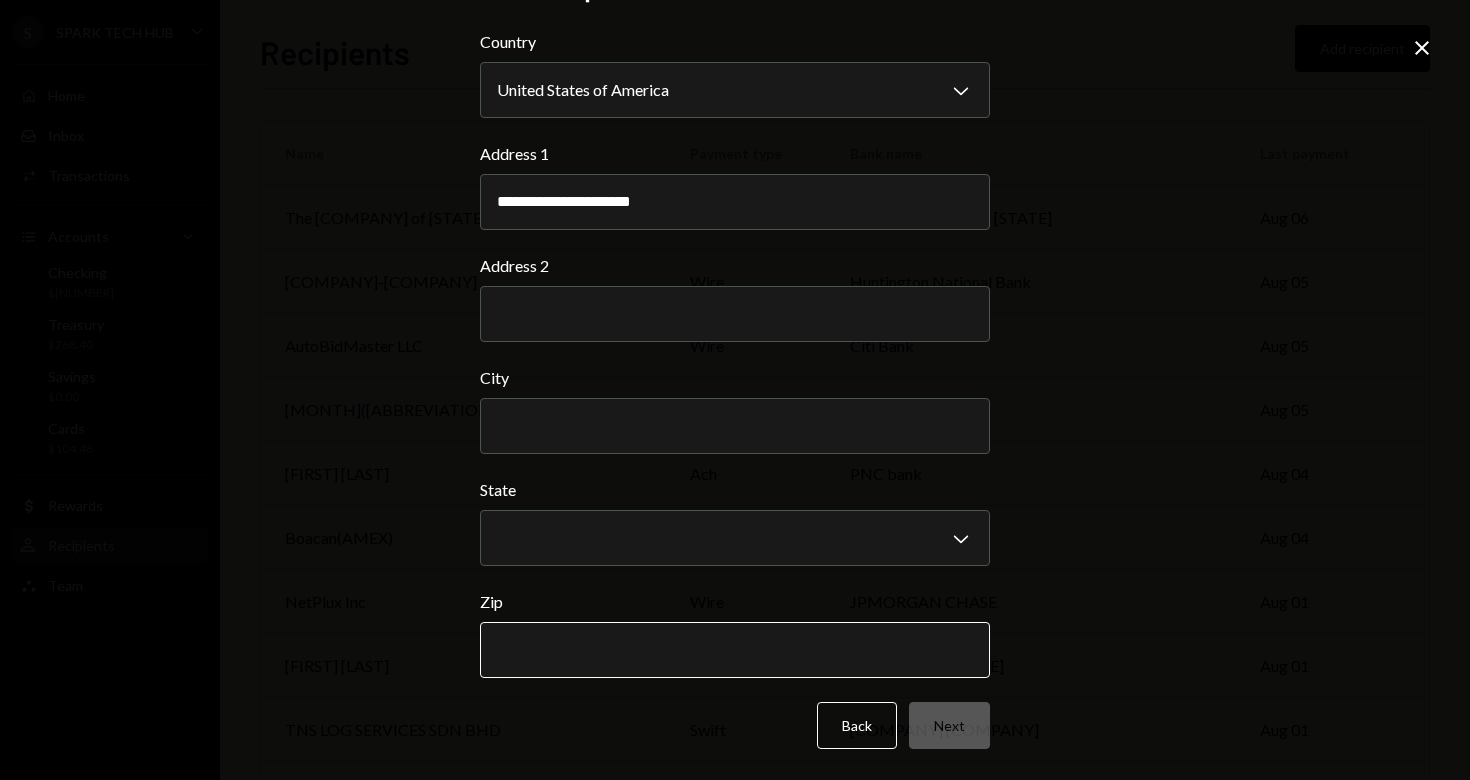 paste on "*****" 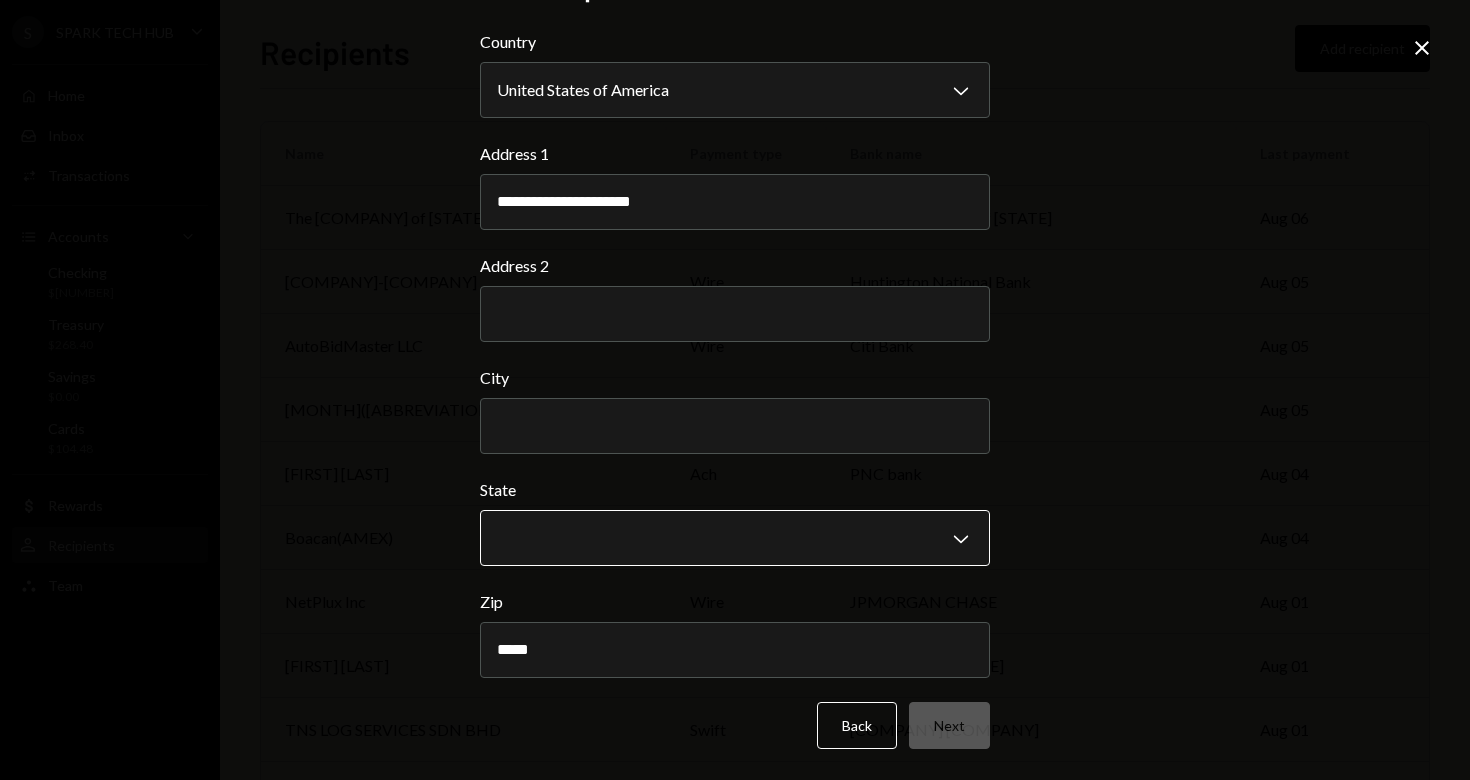 type on "*****" 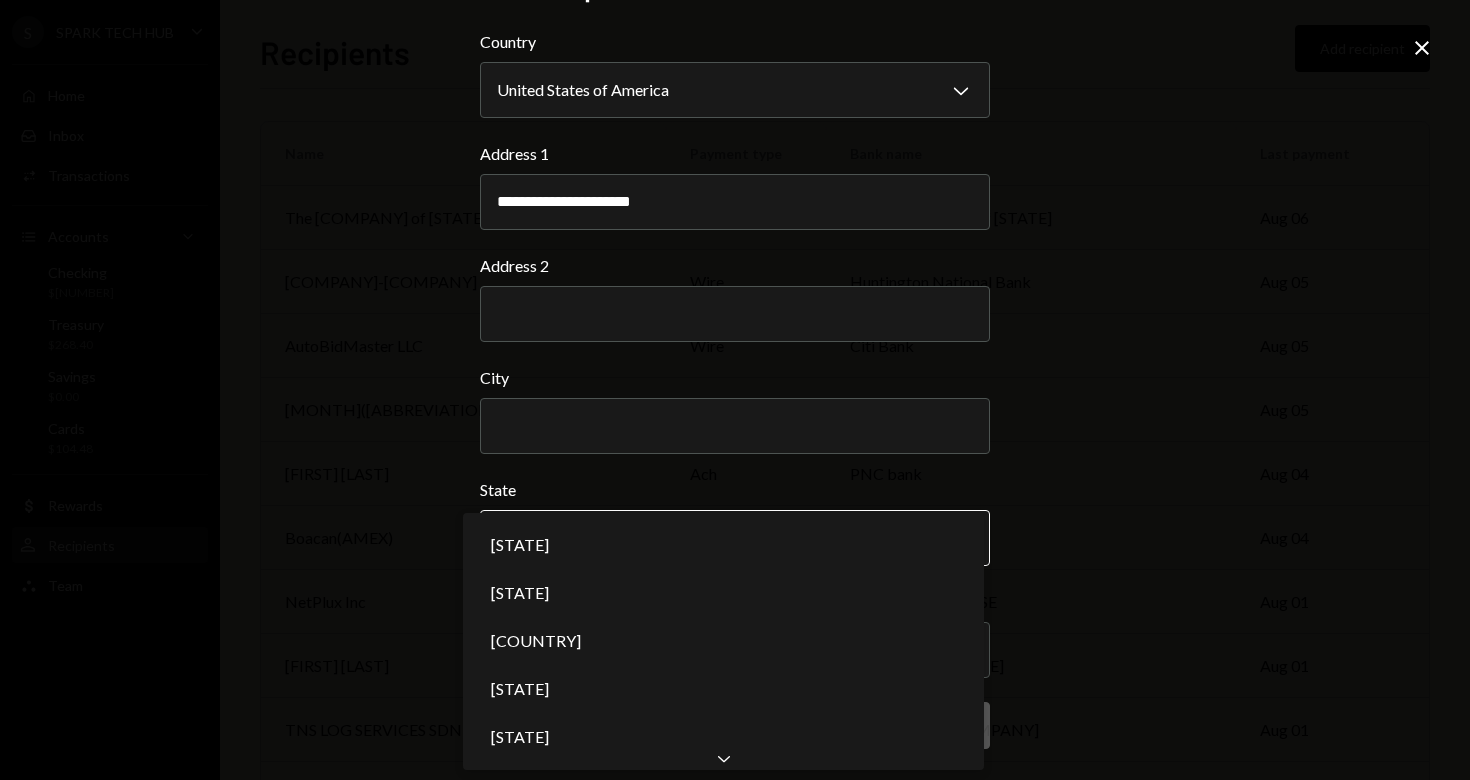 click on "[COMPANY] [COMPANY] Checking $[NUMBER] Treasury $[NUMBER] Savings $[NUMBER] Cards $[NUMBER] Dollar Rewards User Recipients Team Team Recipients Add recipient Name Payment type Bank name Last payment The [COMPANY] of [STATE] swift The [COMPANY] of [STATE] [MONTH] [COMPANY]-[COMPANY] wire [COMPANY] National Bank [MONTH] AutoBidMaster LLC wire [COMPANY] Bank [MONTH] [FIRST]([ABBREVIATION]) wire [COMPANY] of [STATE] [MONTH] [FIRST] [LAST] ach [COMPANY] bank [MONTH] [COMPANY]([COMPANY]) wire [COMPANY] Autos [MONTH] NetPlux Inc wire JPMORGAN CHASE [MONTH] [FIRST] [LAST] wire [COMPANY] NY [MONTH] TNS LOG SERVICES SDN BHD swift [COMPANY] BANK [MONTH] LE CURTIERE COLOMBIA swift [COMPANY] [MONTH] Routefusion Inc wire [COMPANY] of [STATE] [MONTH] [FIRST] wire" at bounding box center (735, 390) 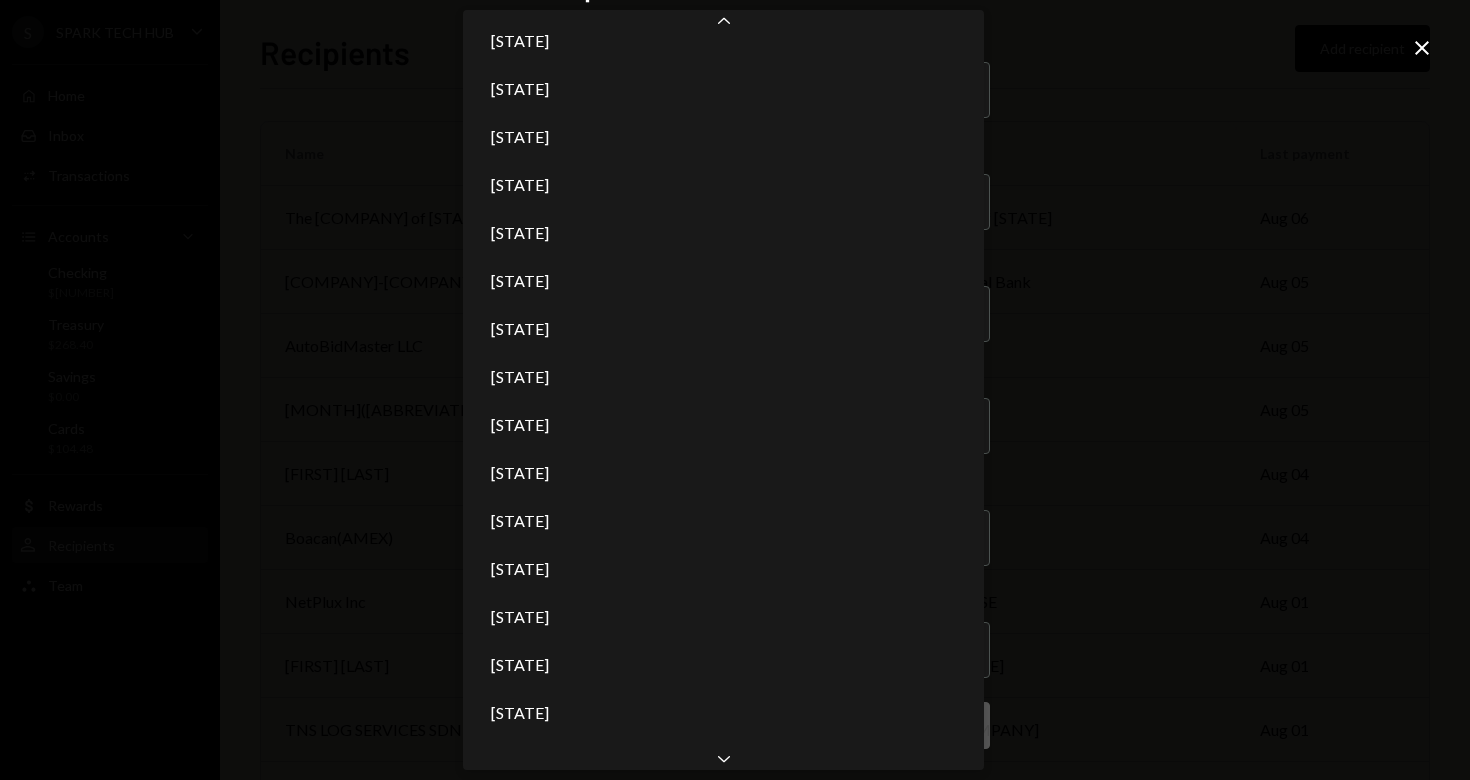 scroll, scrollTop: 1177, scrollLeft: 0, axis: vertical 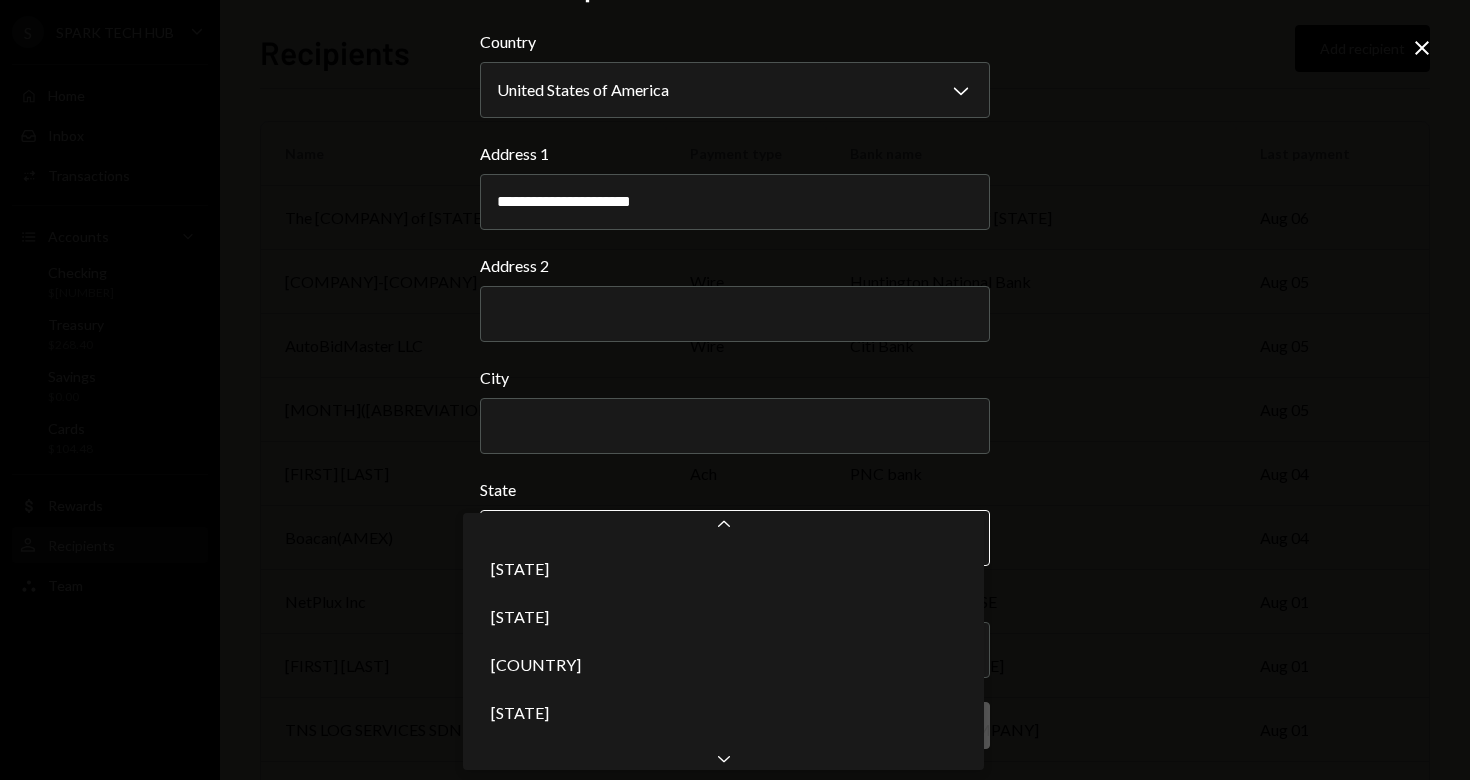 click on "[COMPANY] [COMPANY] Checking $[NUMBER] Treasury $[NUMBER] Savings $[NUMBER] Cards $[NUMBER] Dollar Rewards User Recipients Team Team Recipients Add recipient Name Payment type Bank name Last payment The [COMPANY] of [STATE] swift The [COMPANY] of [STATE] [MONTH] [COMPANY]-[COMPANY] wire [COMPANY] National Bank [MONTH] AutoBidMaster LLC wire [COMPANY] Bank [MONTH] [FIRST]([ABBREVIATION]) wire [COMPANY] of [STATE] [MONTH] [FIRST] [LAST] ach [COMPANY] bank [MONTH] [COMPANY]([COMPANY]) wire [COMPANY] Autos [MONTH] NetPlux Inc wire JPMORGAN CHASE [MONTH] [FIRST] [LAST] wire [COMPANY] NY [MONTH] TNS LOG SERVICES SDN BHD swift [COMPANY] BANK [MONTH] LE CURTIERE COLOMBIA swift [COMPANY] [MONTH] Routefusion Inc wire [COMPANY] of [STATE] [MONTH] [FIRST] wire" at bounding box center [735, 390] 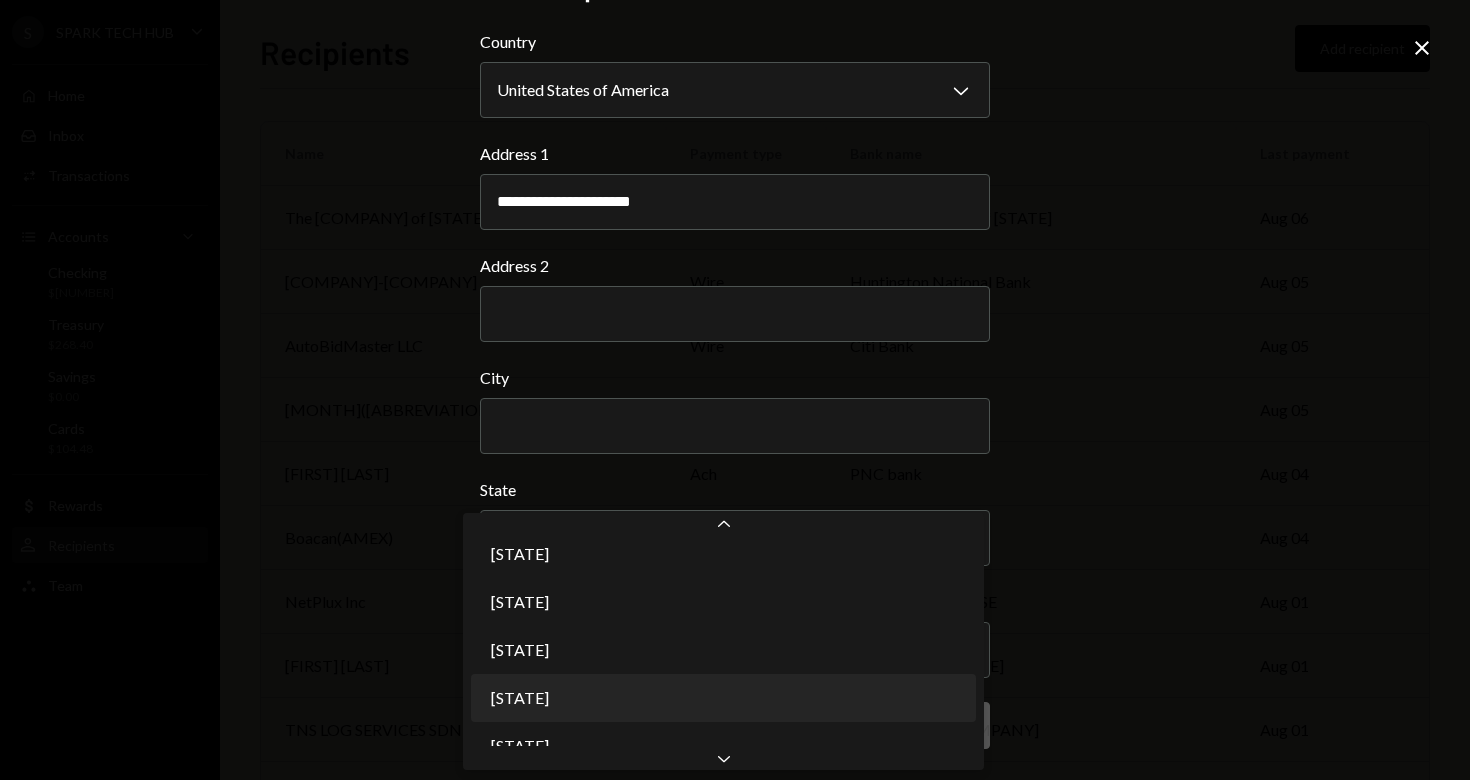 select on "**" 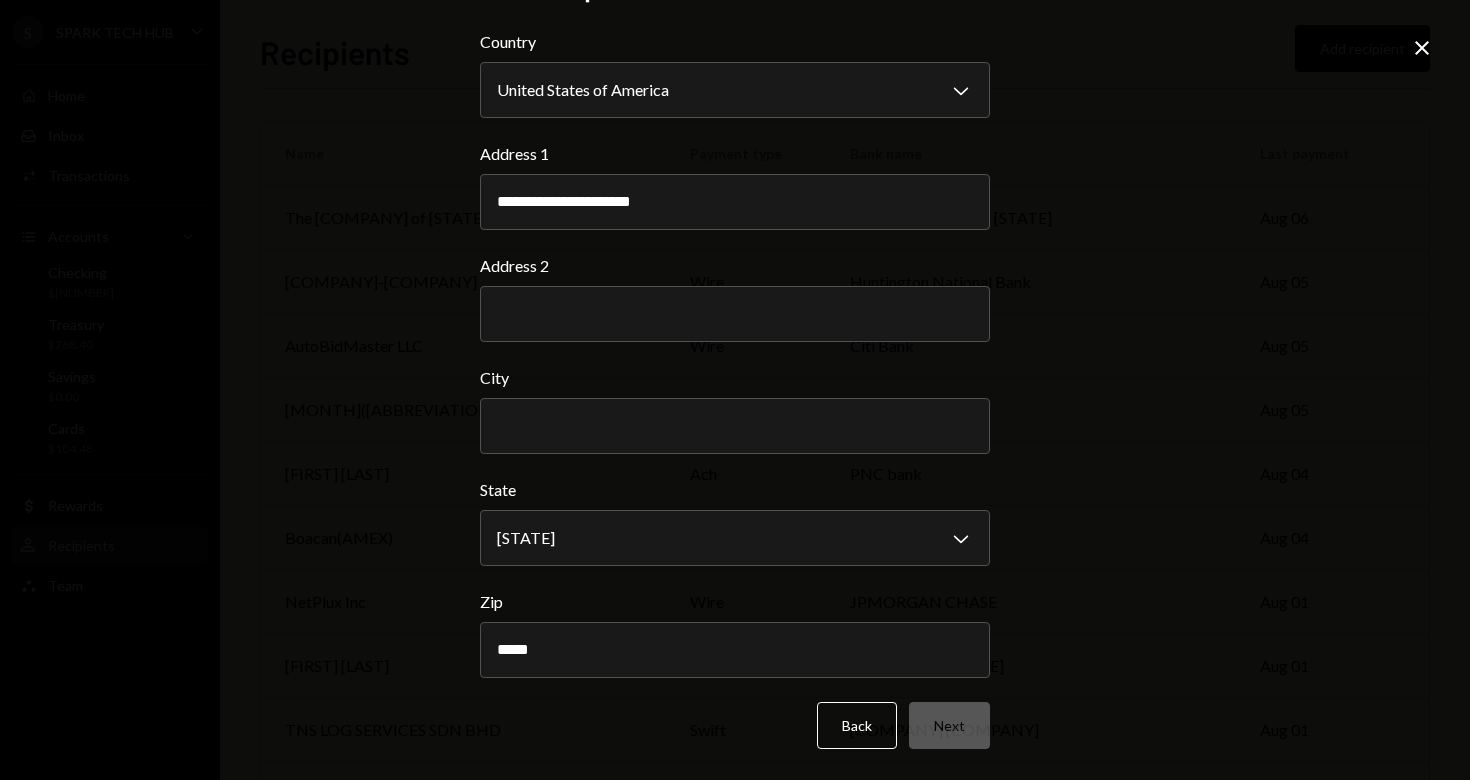drag, startPoint x: 683, startPoint y: 207, endPoint x: 267, endPoint y: 200, distance: 416.0589 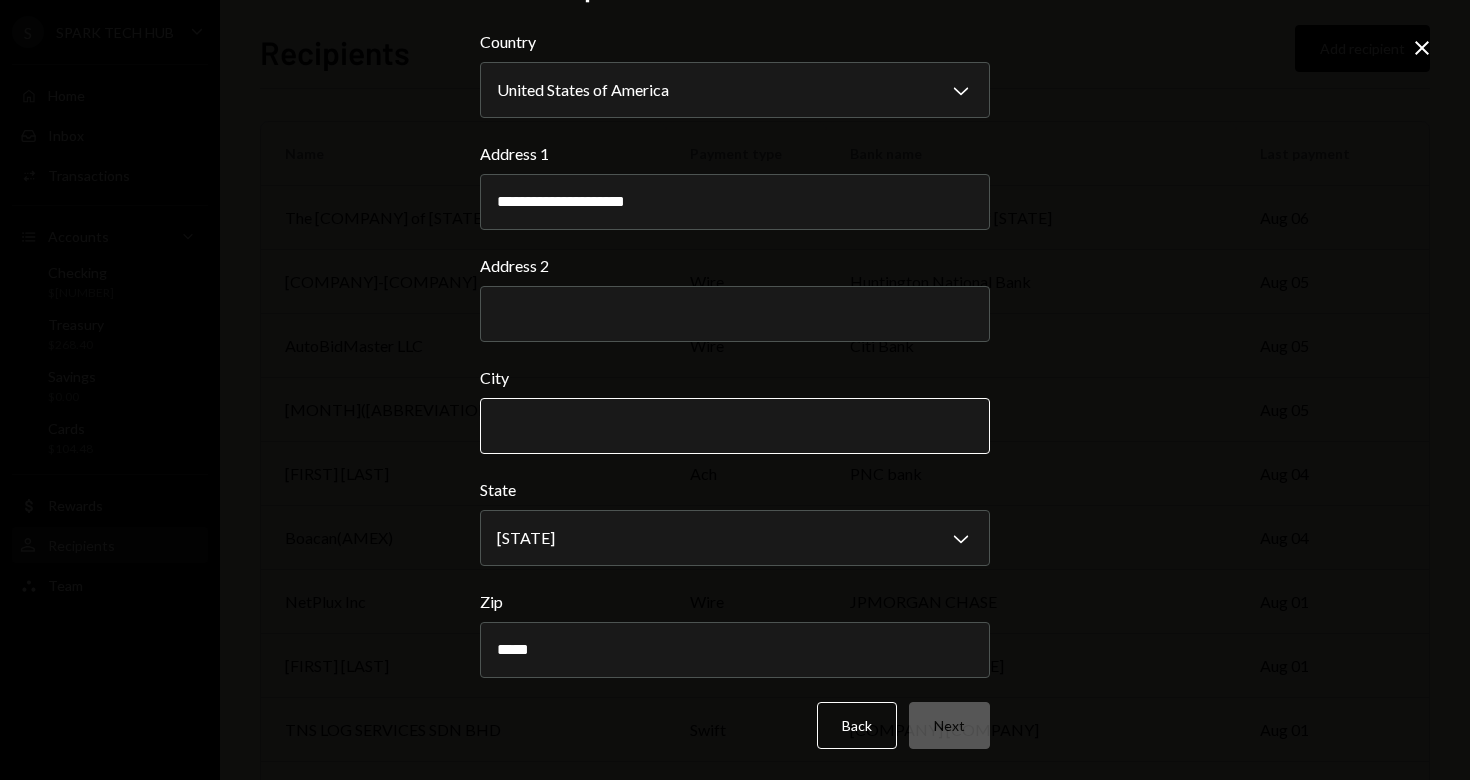 type on "**********" 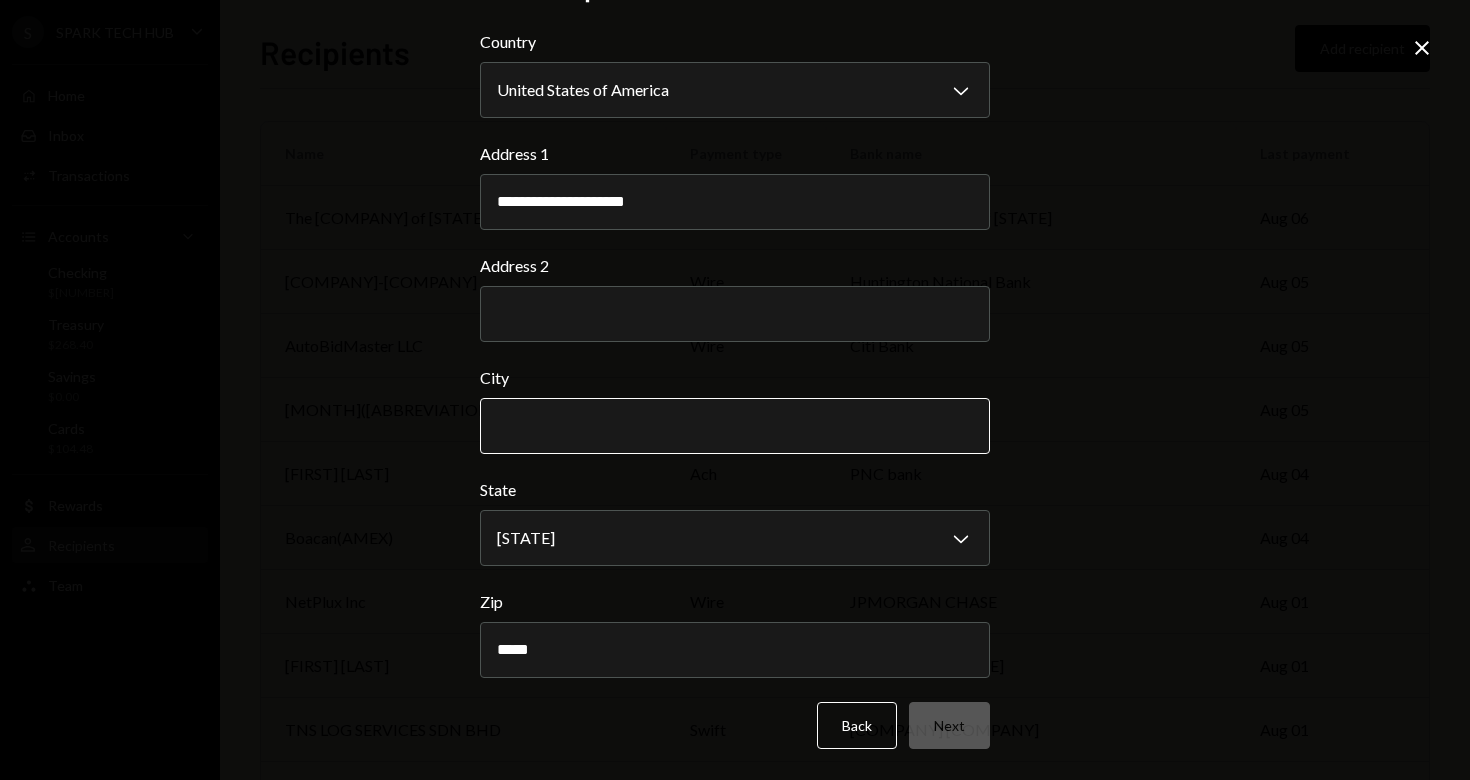 paste on "*******" 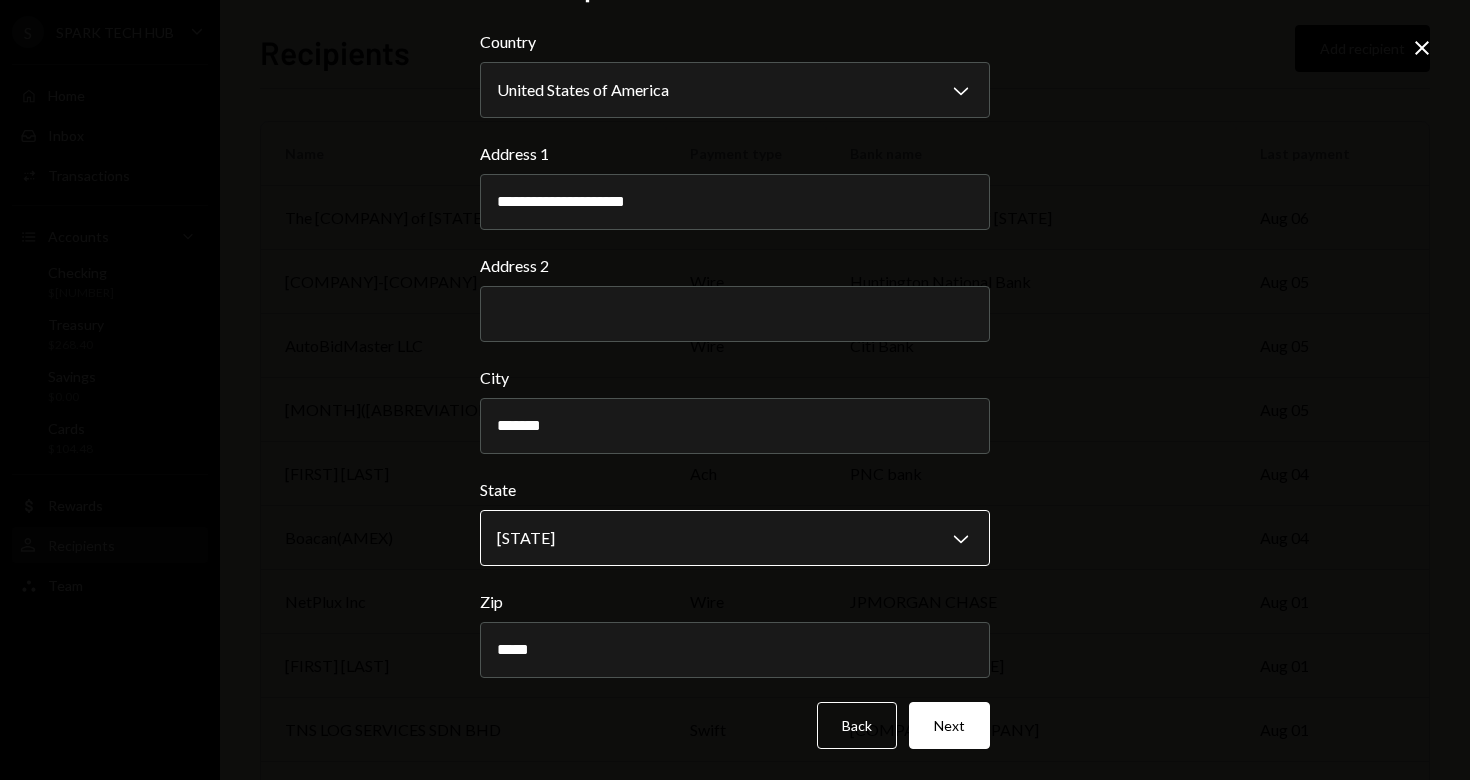 type on "*******" 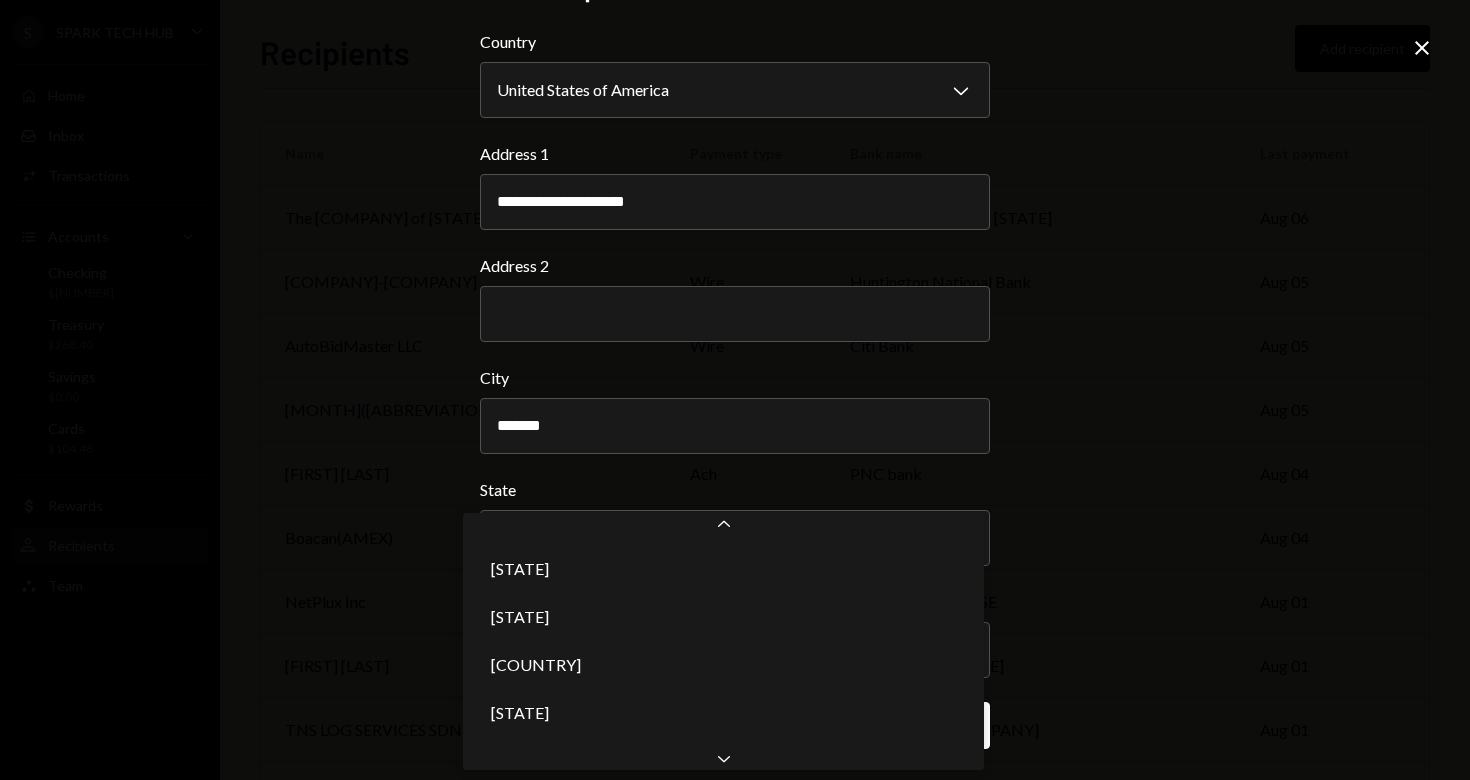 scroll, scrollTop: 1503, scrollLeft: 0, axis: vertical 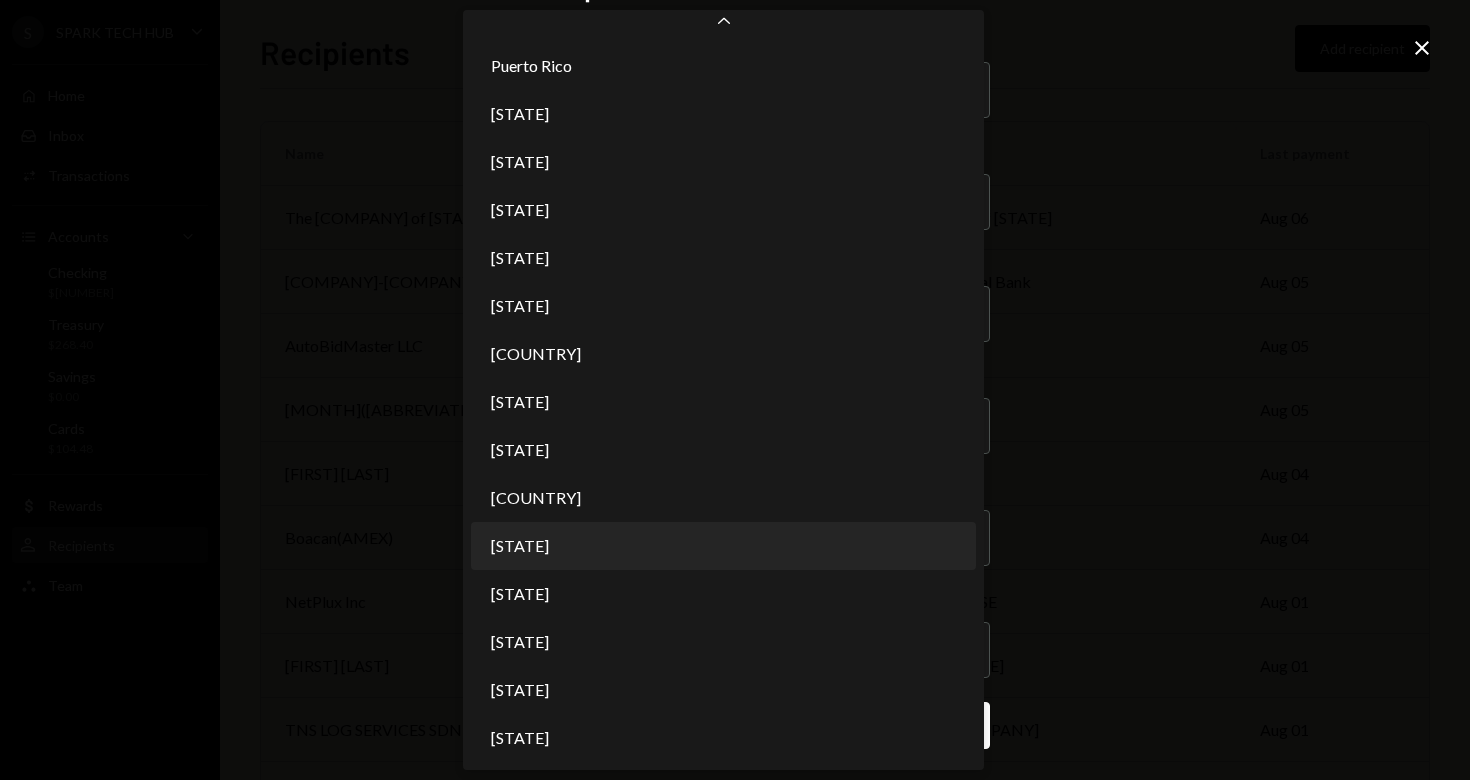 select on "**" 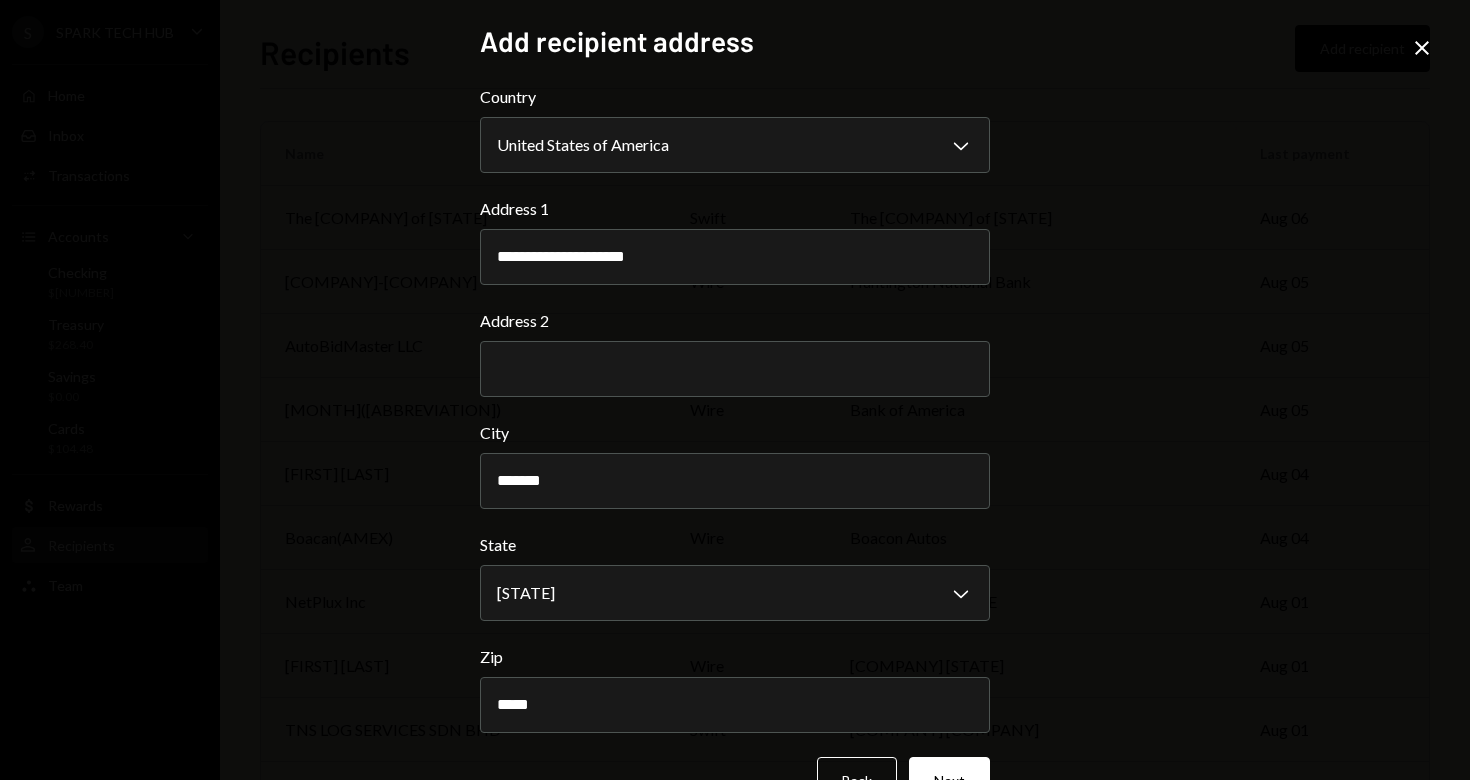 scroll, scrollTop: 0, scrollLeft: 0, axis: both 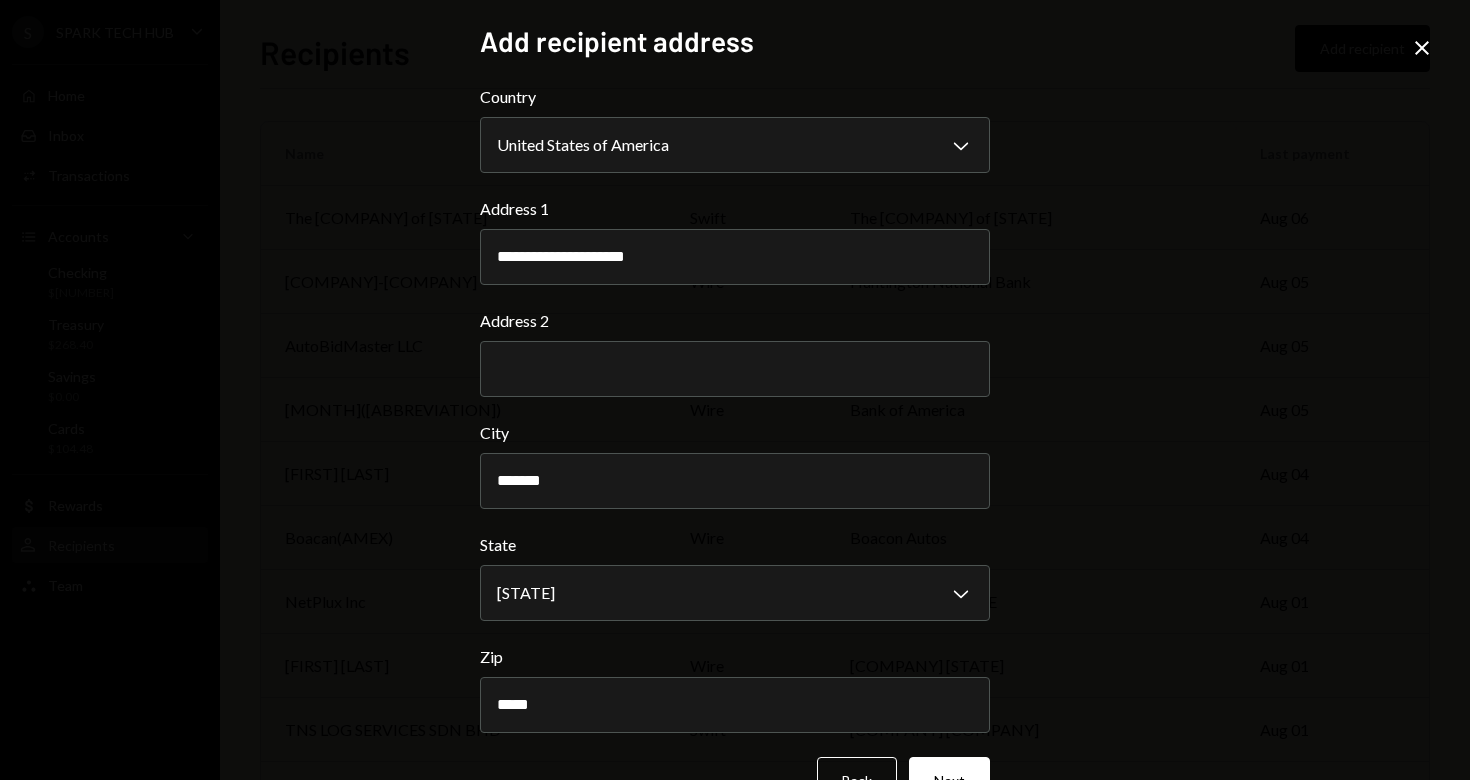 drag, startPoint x: 555, startPoint y: 709, endPoint x: 336, endPoint y: 702, distance: 219.11185 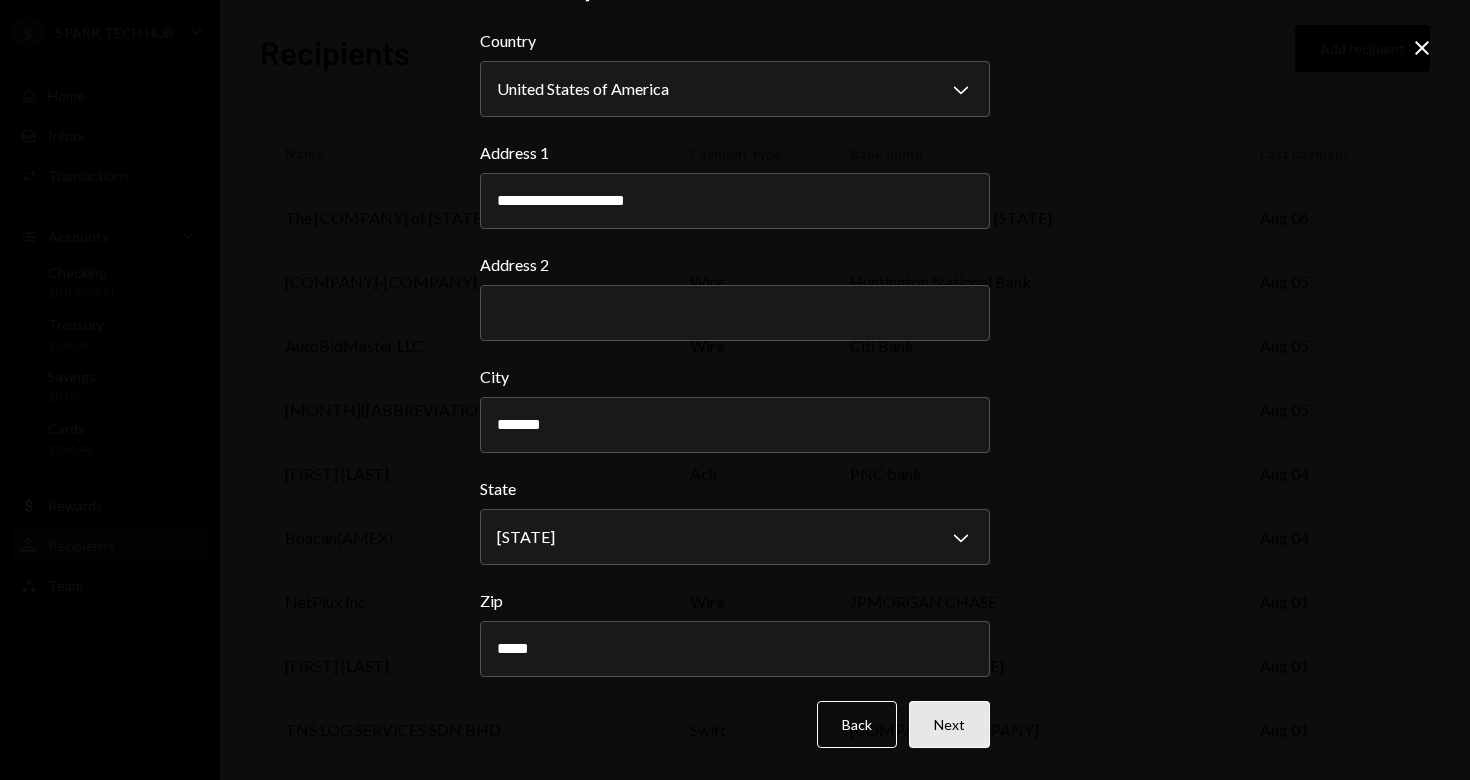 scroll, scrollTop: 55, scrollLeft: 0, axis: vertical 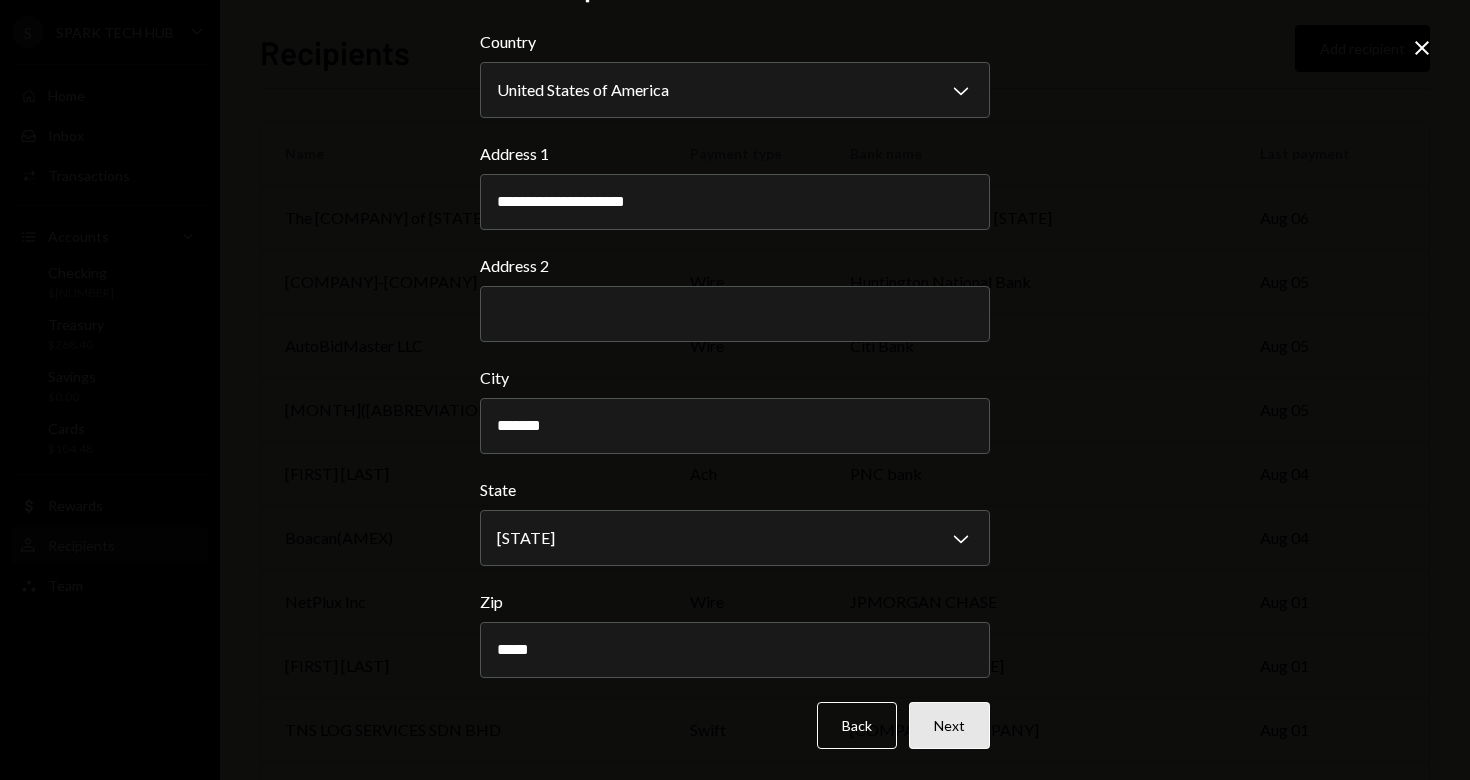 type on "*****" 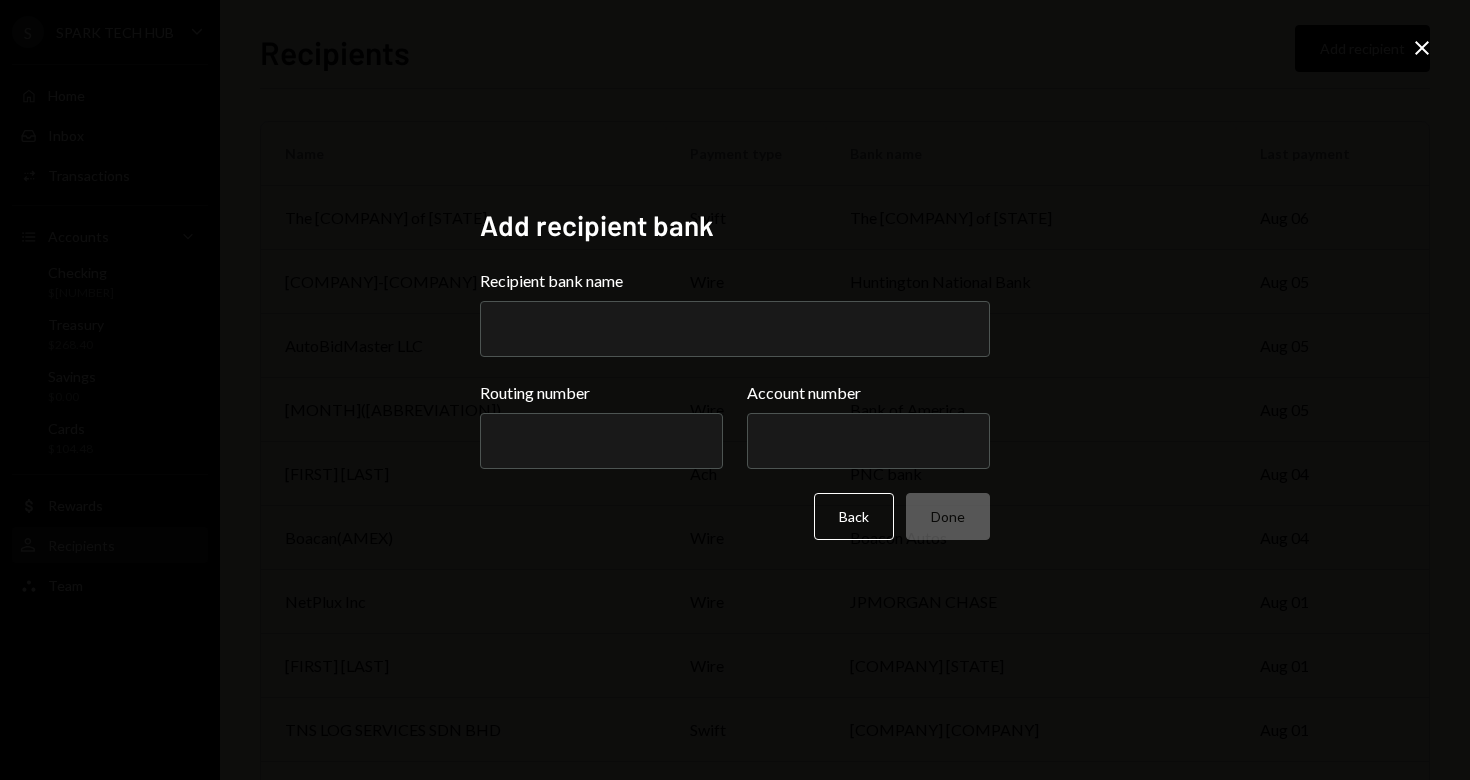 scroll, scrollTop: 0, scrollLeft: 0, axis: both 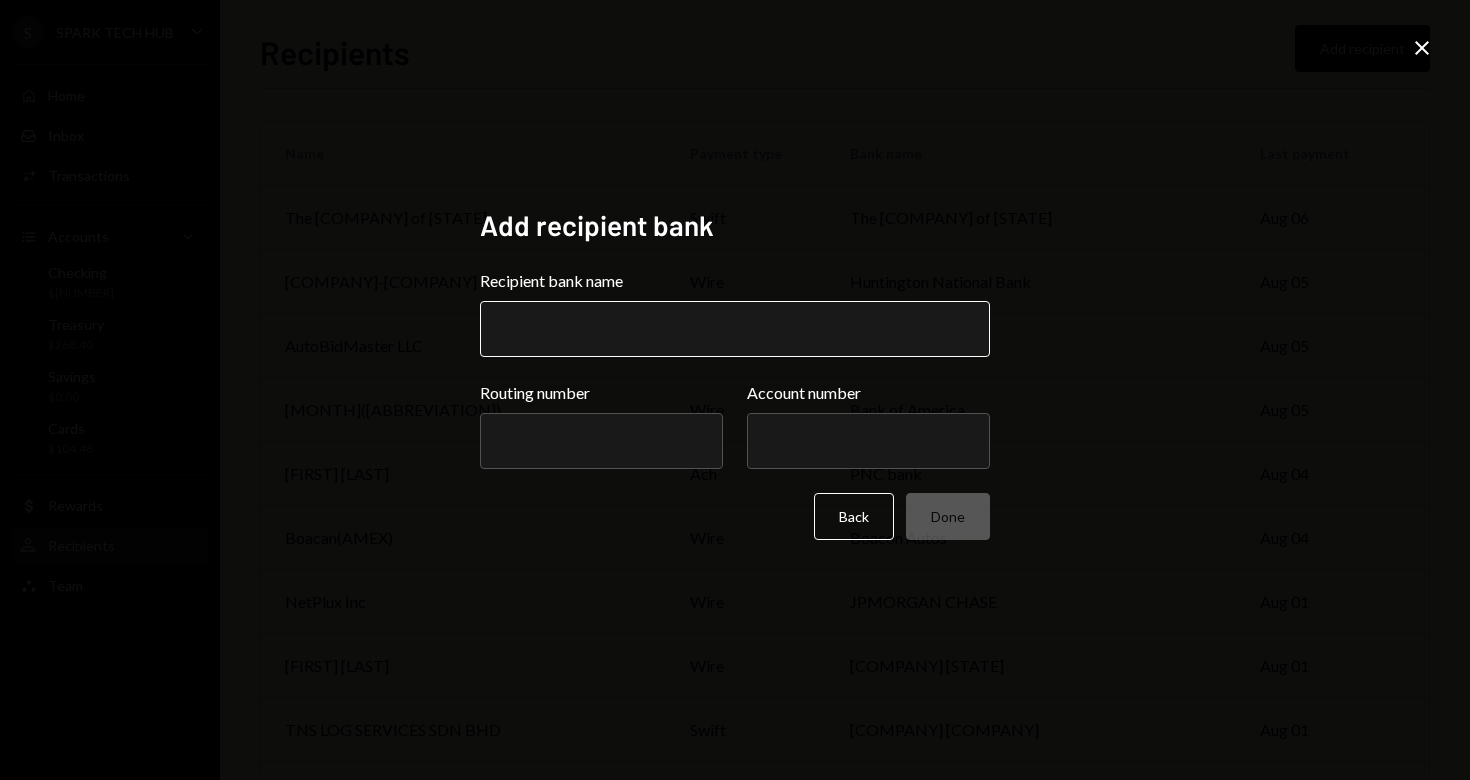 click on "Recipient bank name" at bounding box center (735, 329) 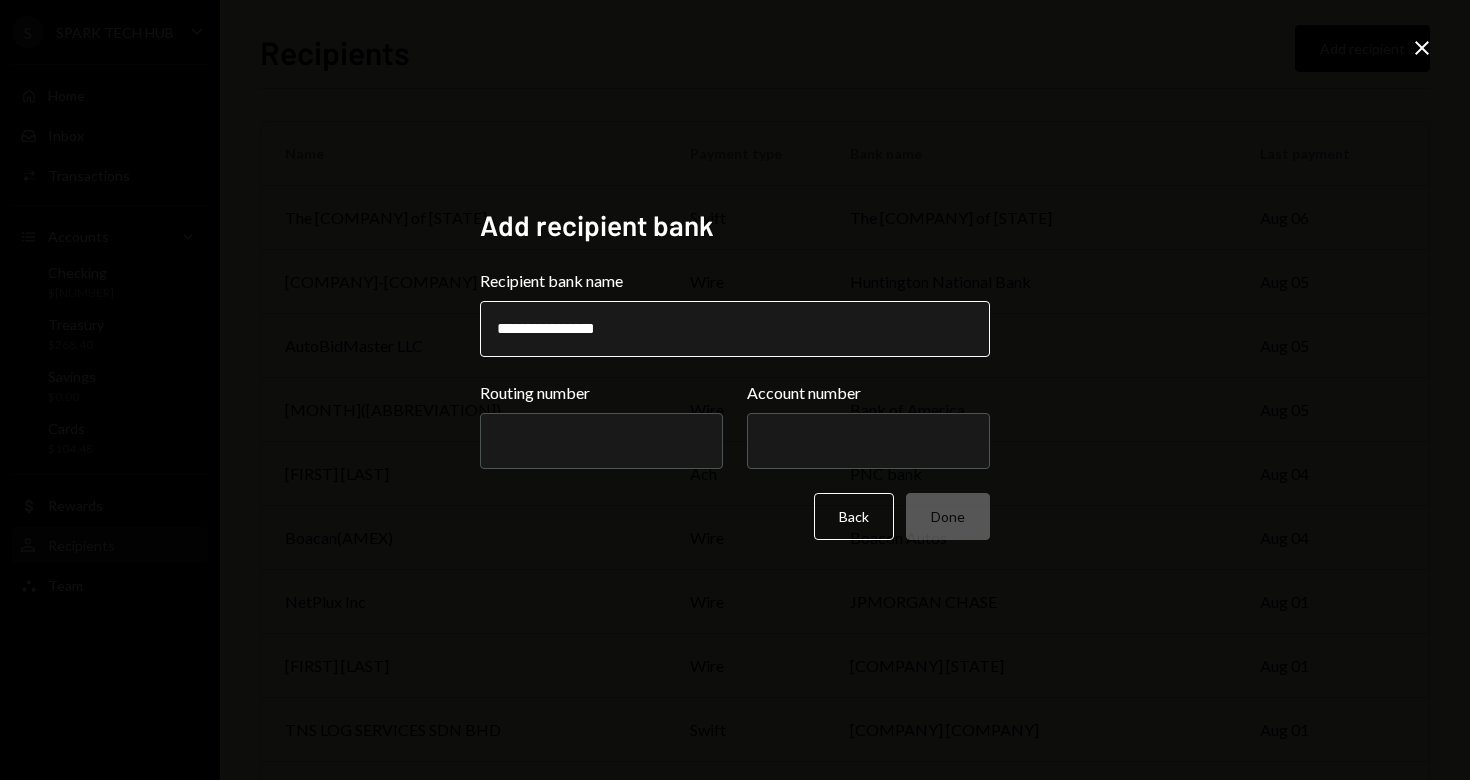 type on "**********" 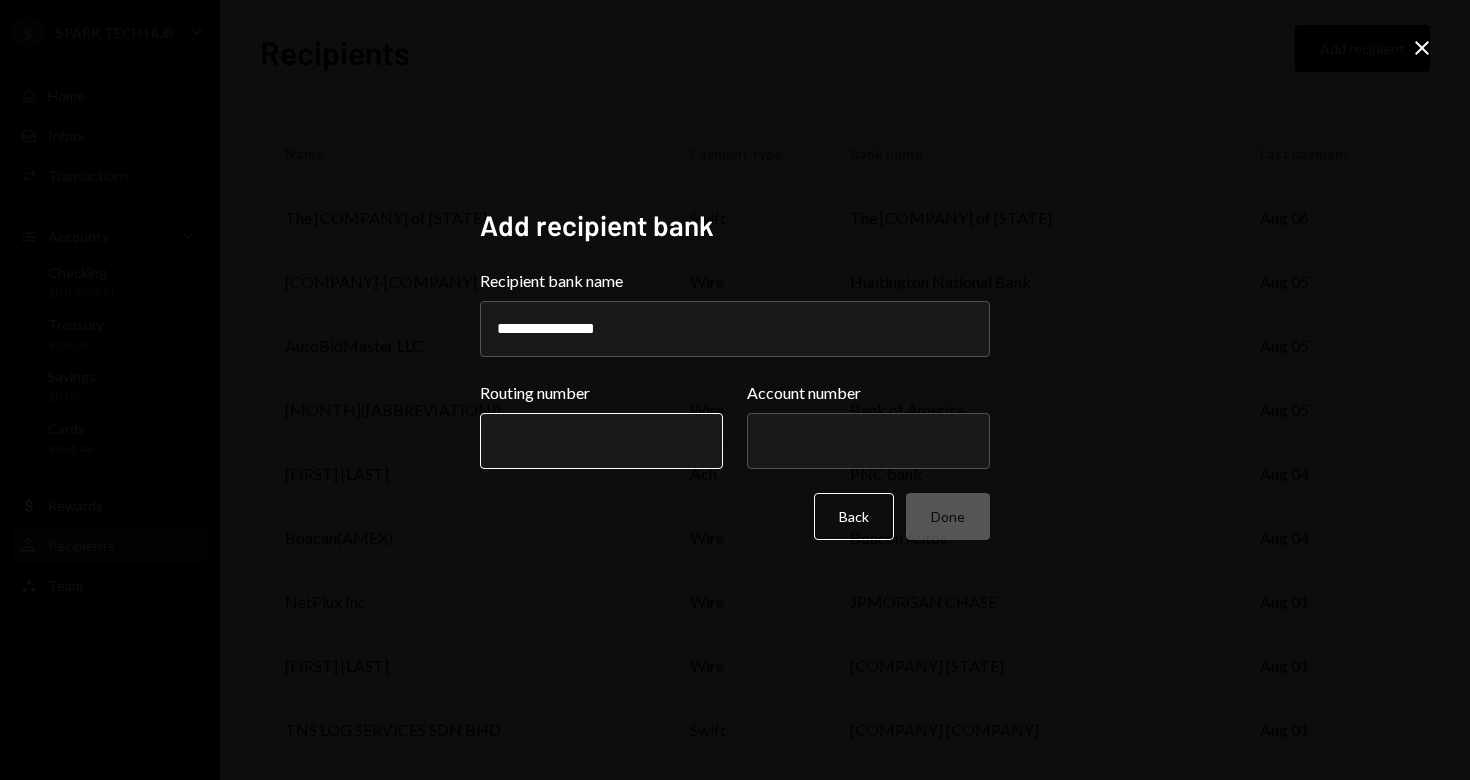 drag, startPoint x: 665, startPoint y: 326, endPoint x: 620, endPoint y: 440, distance: 122.56019 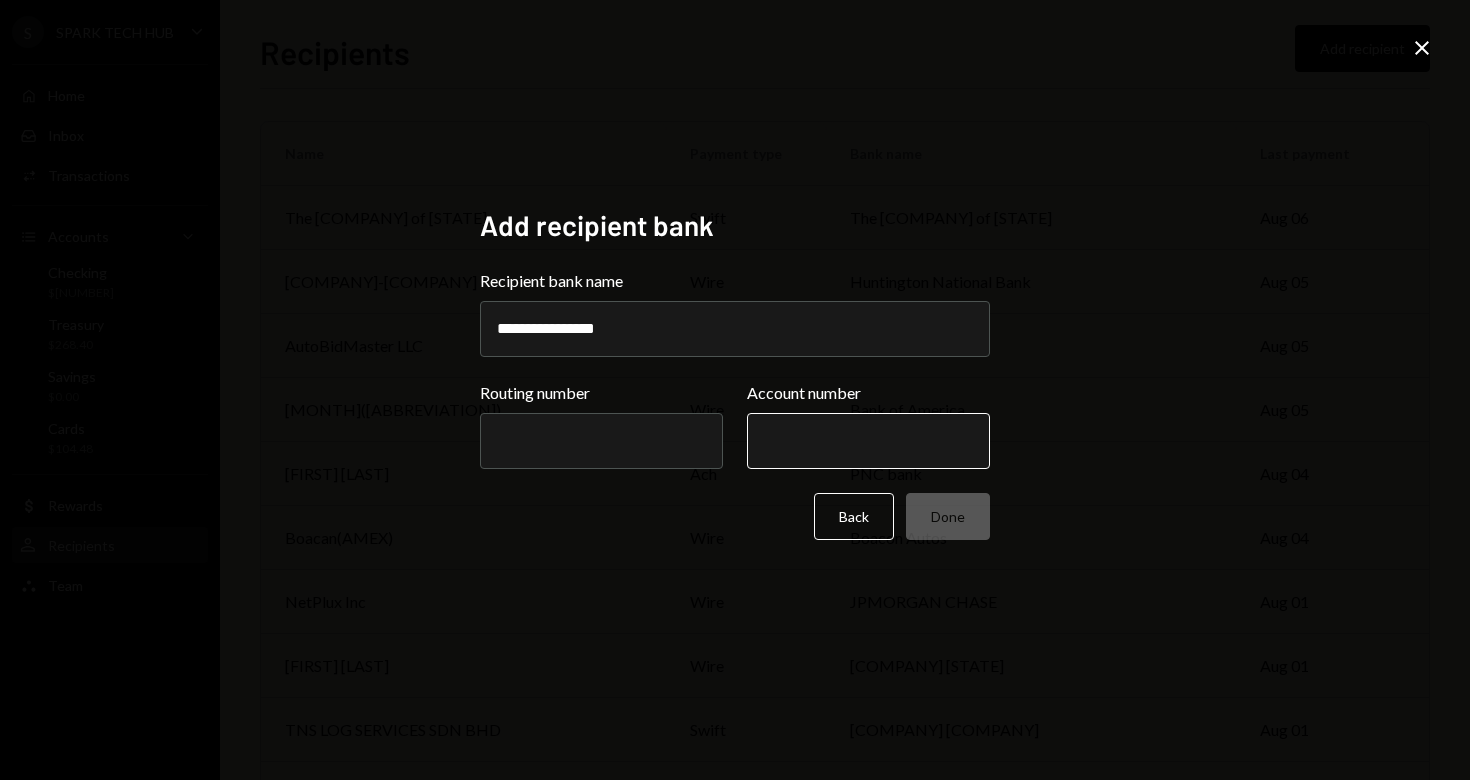 click on "Account number" at bounding box center [868, 441] 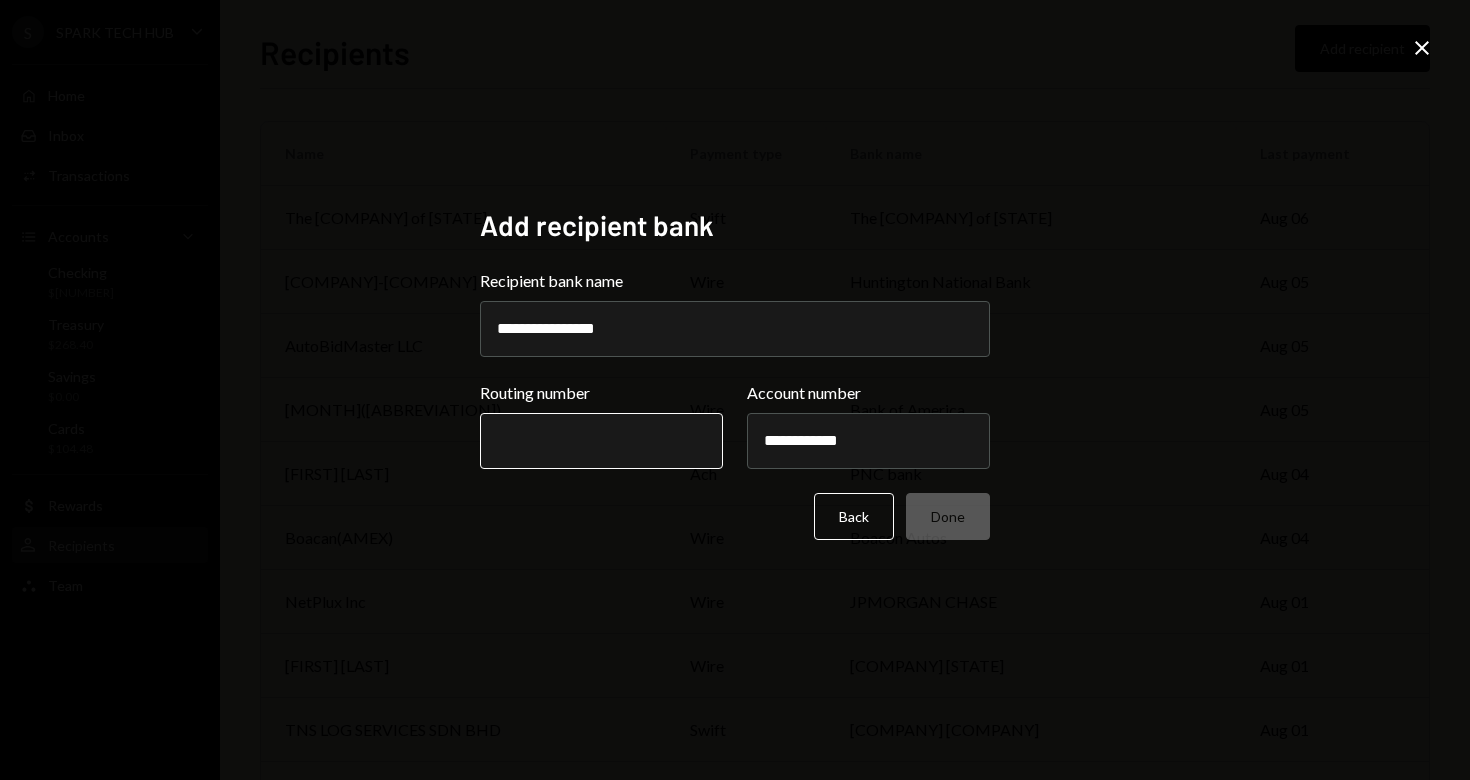 type on "**********" 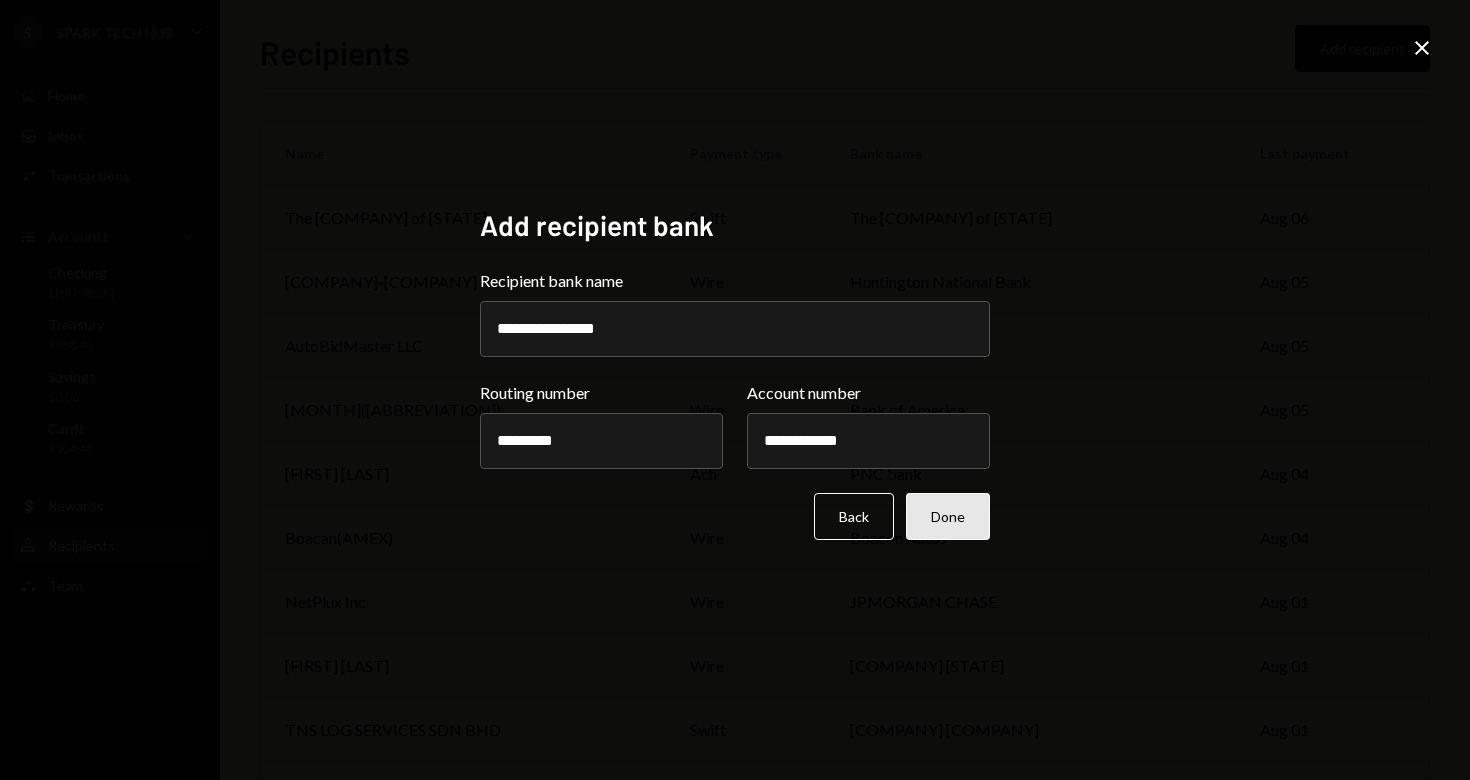 type on "*********" 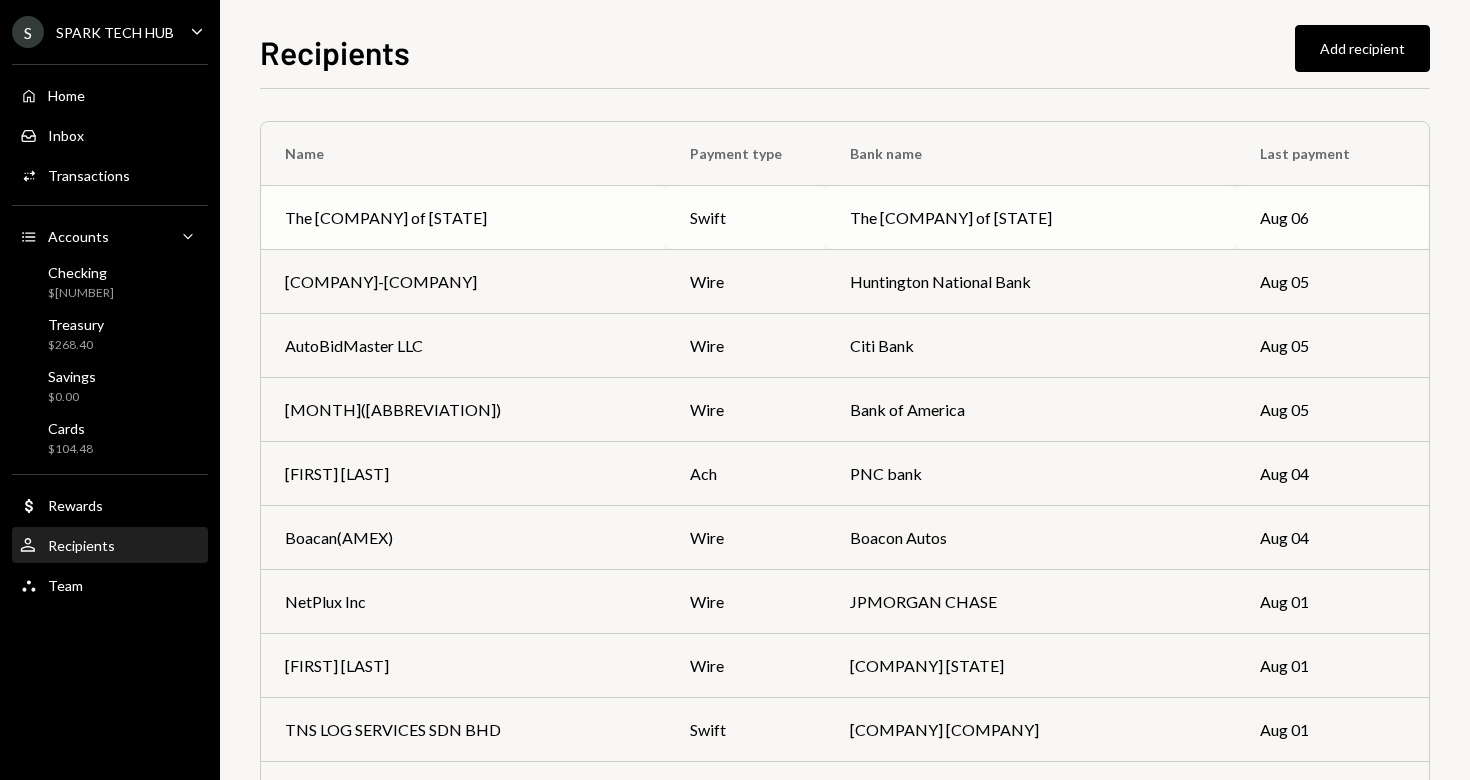 scroll, scrollTop: 0, scrollLeft: 0, axis: both 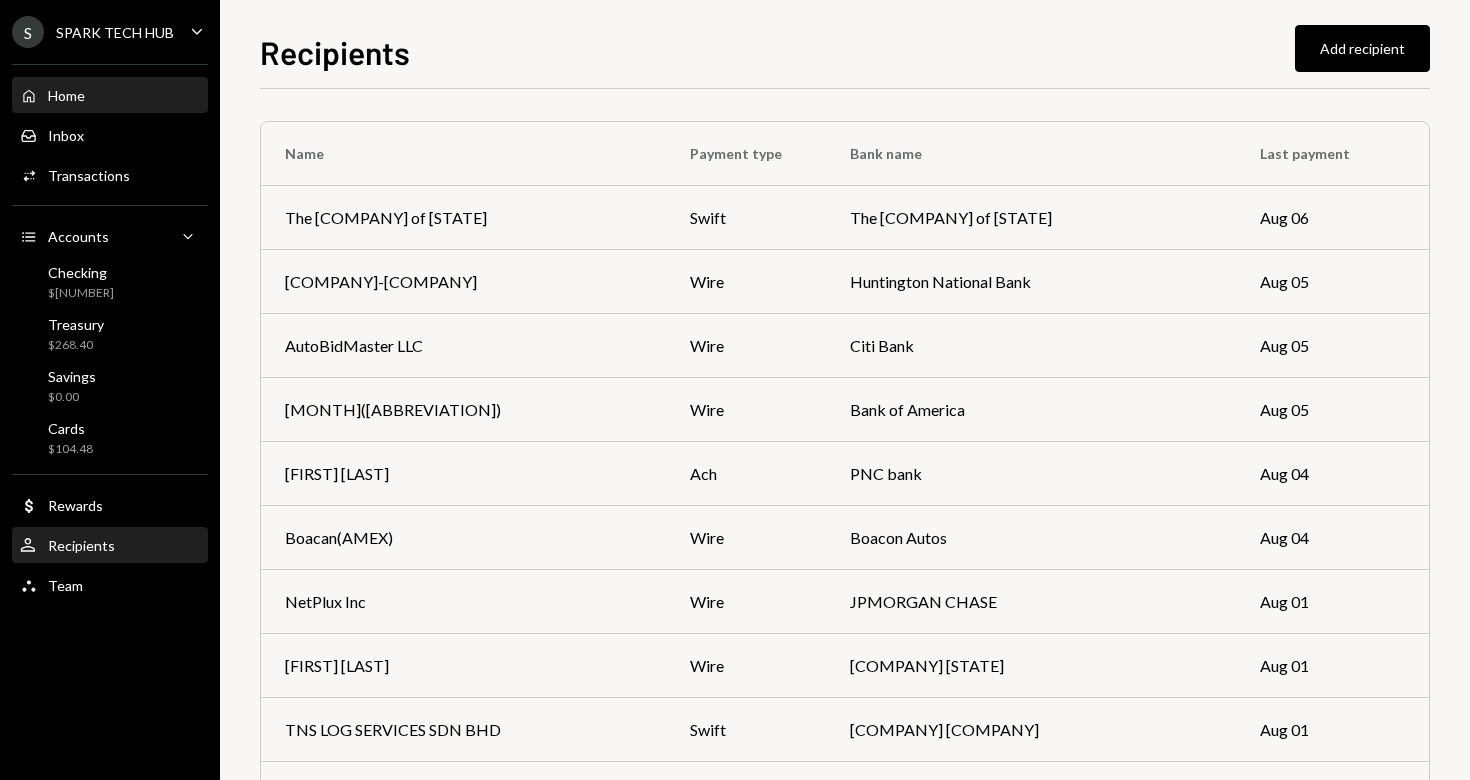 click on "Home Home" at bounding box center (110, 96) 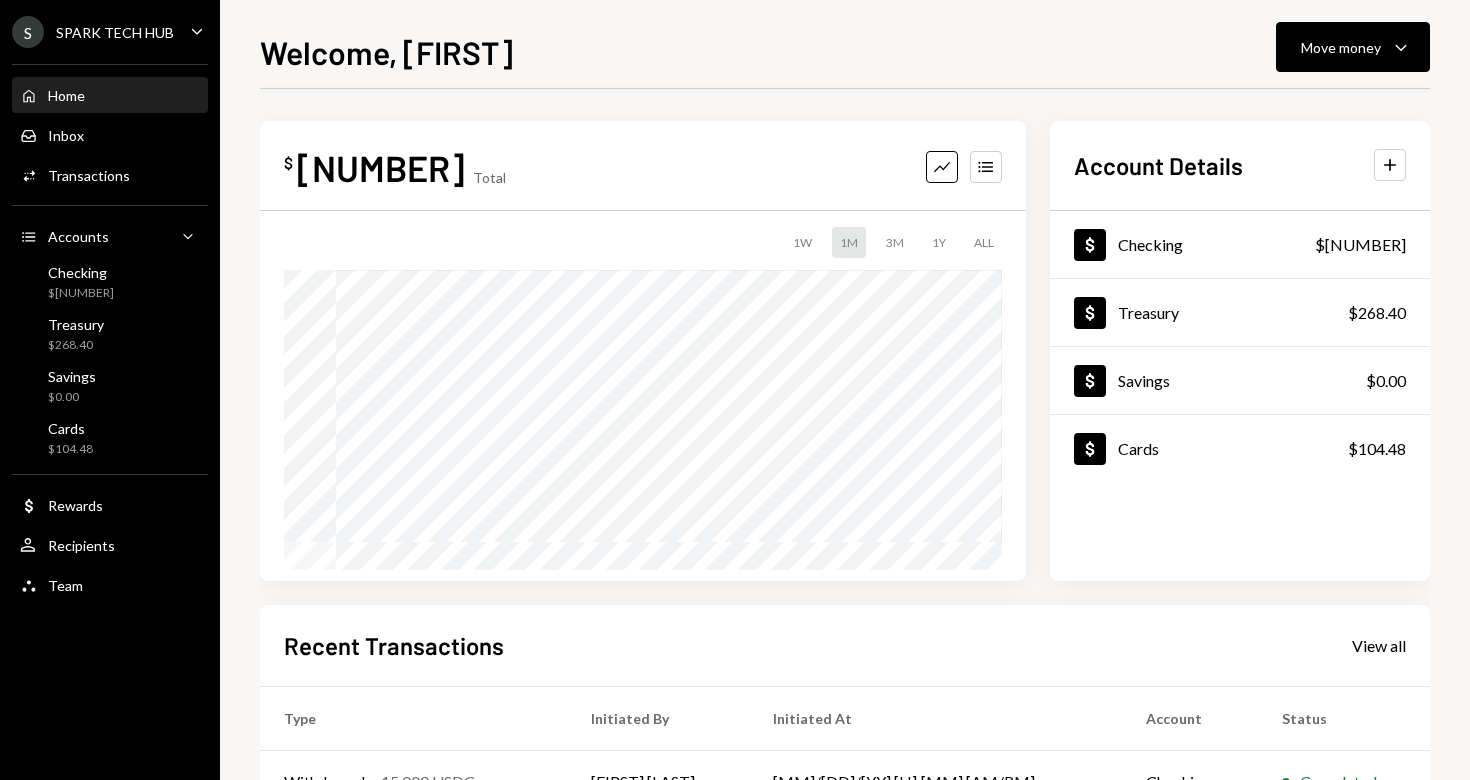 scroll, scrollTop: 354, scrollLeft: 0, axis: vertical 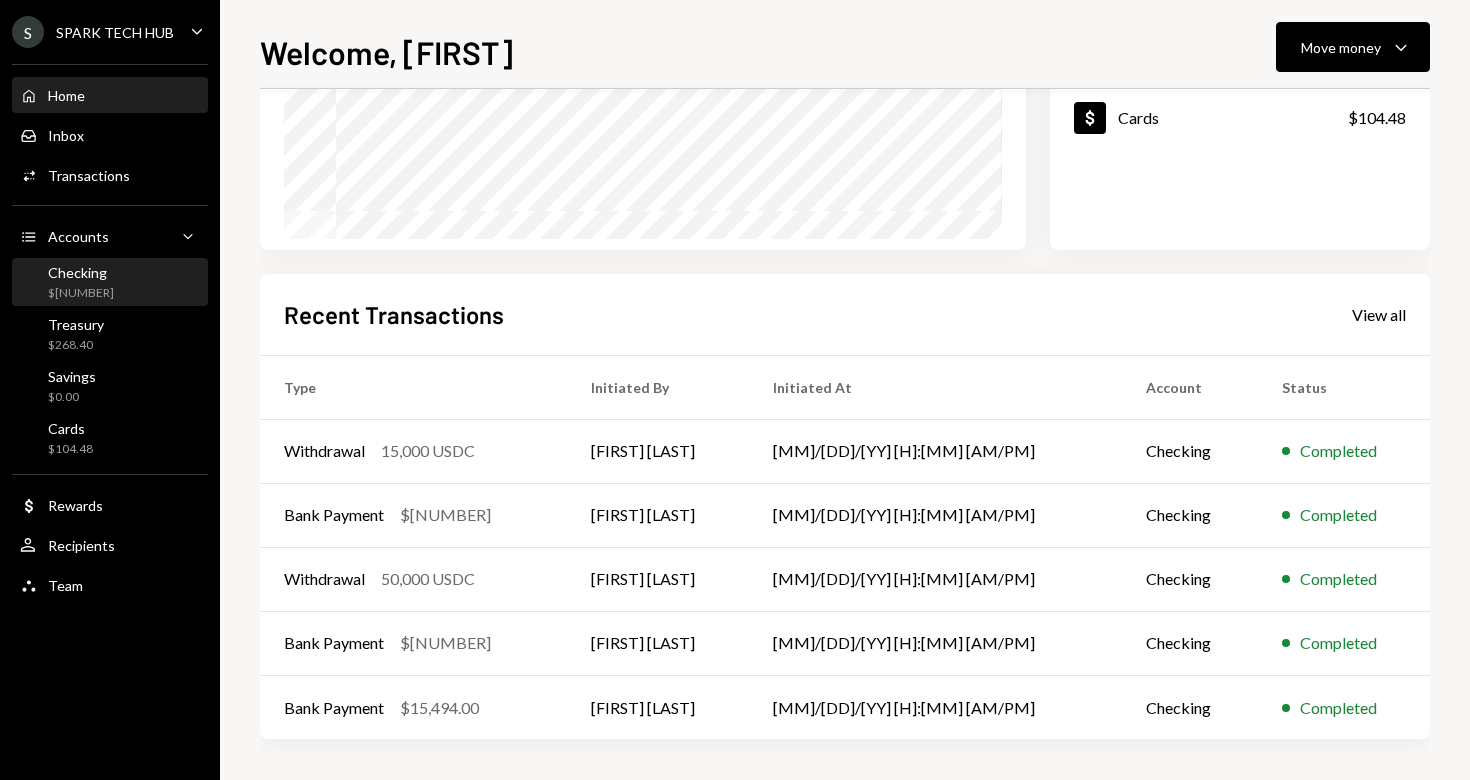 click on "Checking $[NUMBER]" at bounding box center [81, 283] 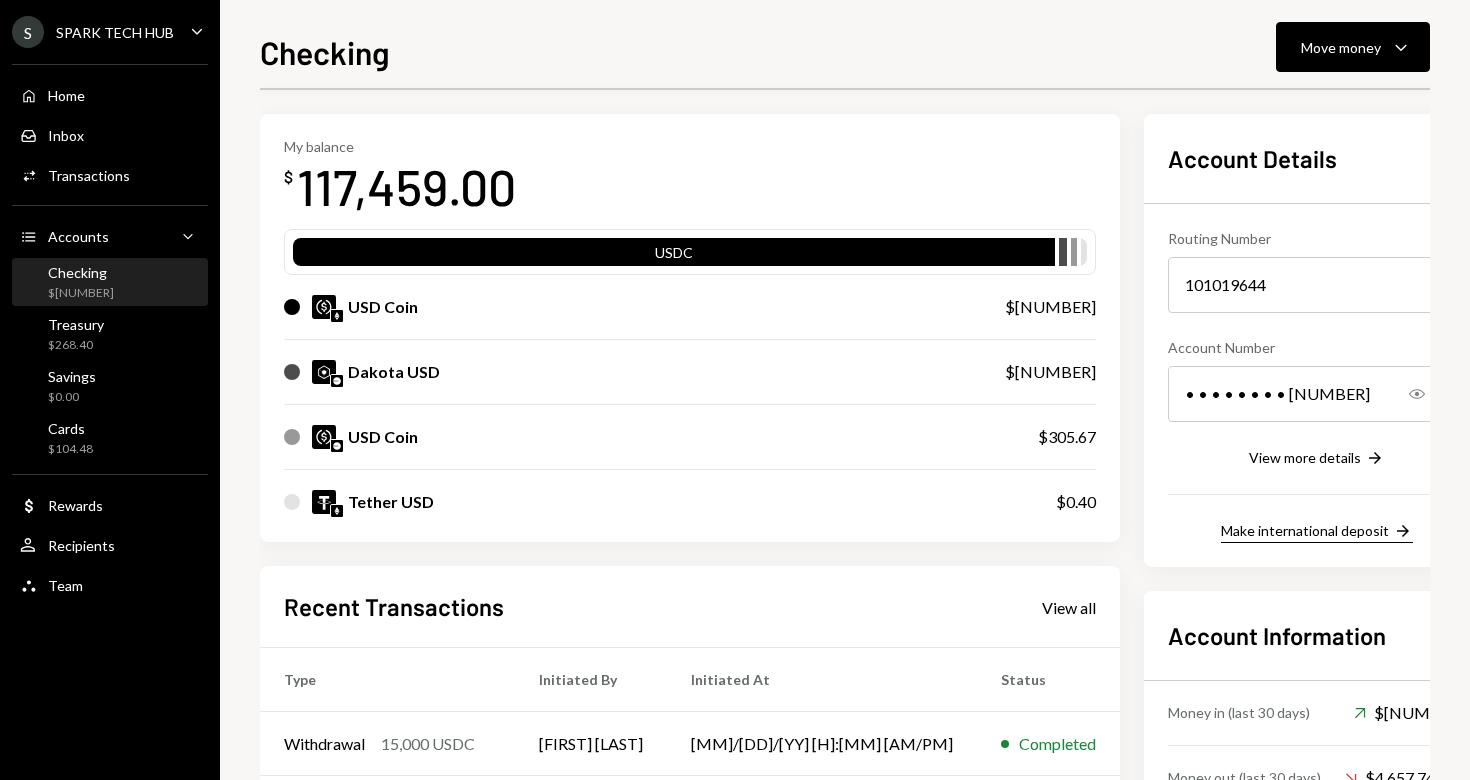 scroll, scrollTop: 60, scrollLeft: 0, axis: vertical 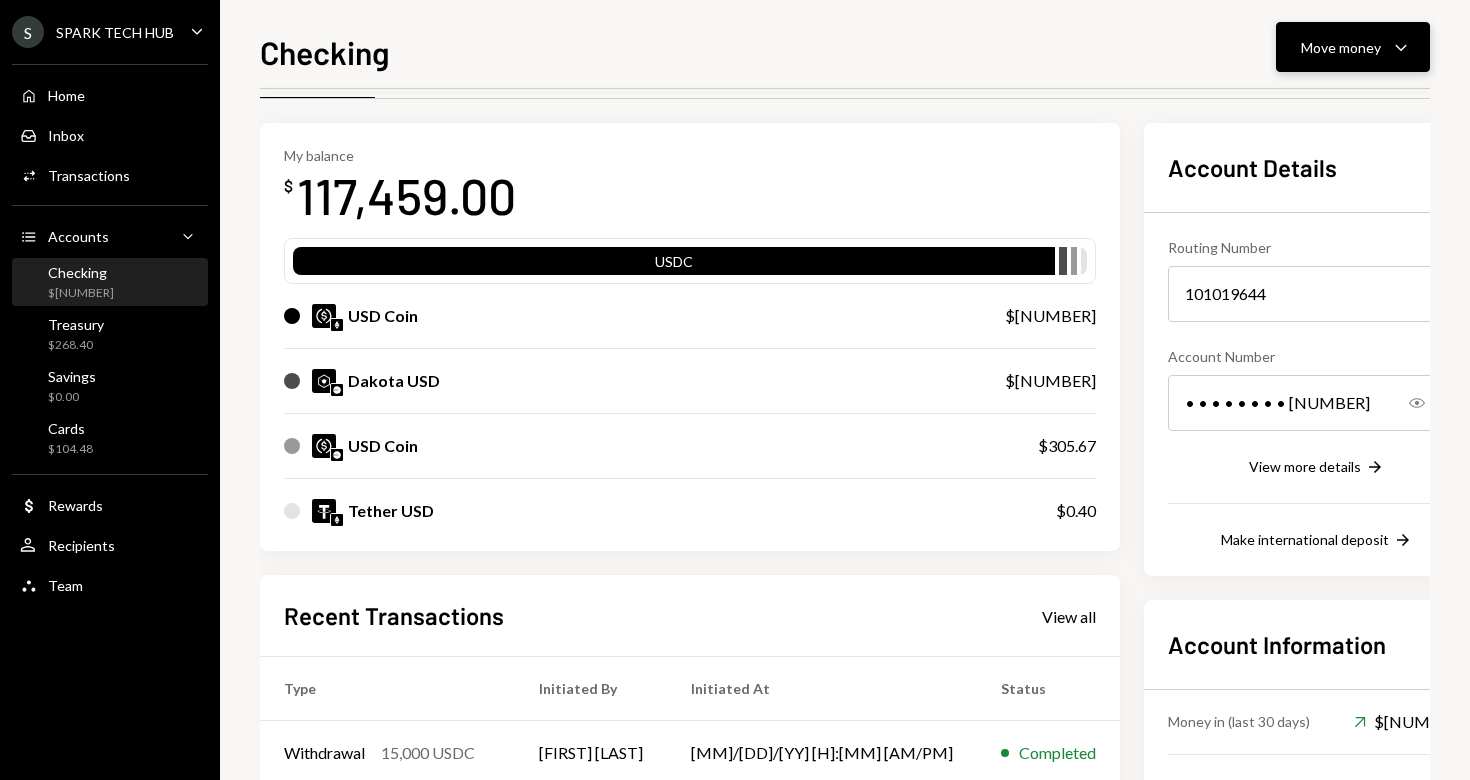click on "Caret Down" 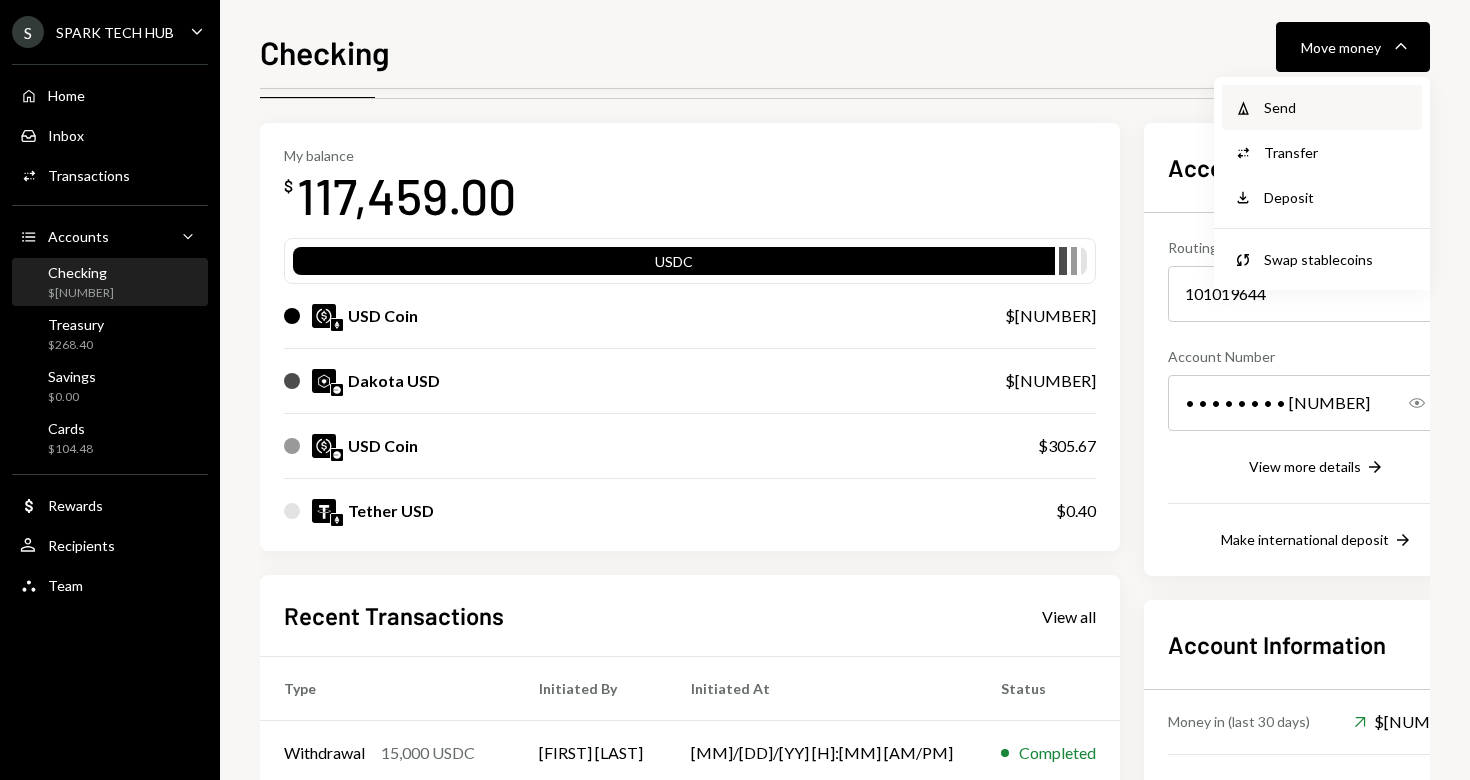 click on "Send" at bounding box center [1337, 107] 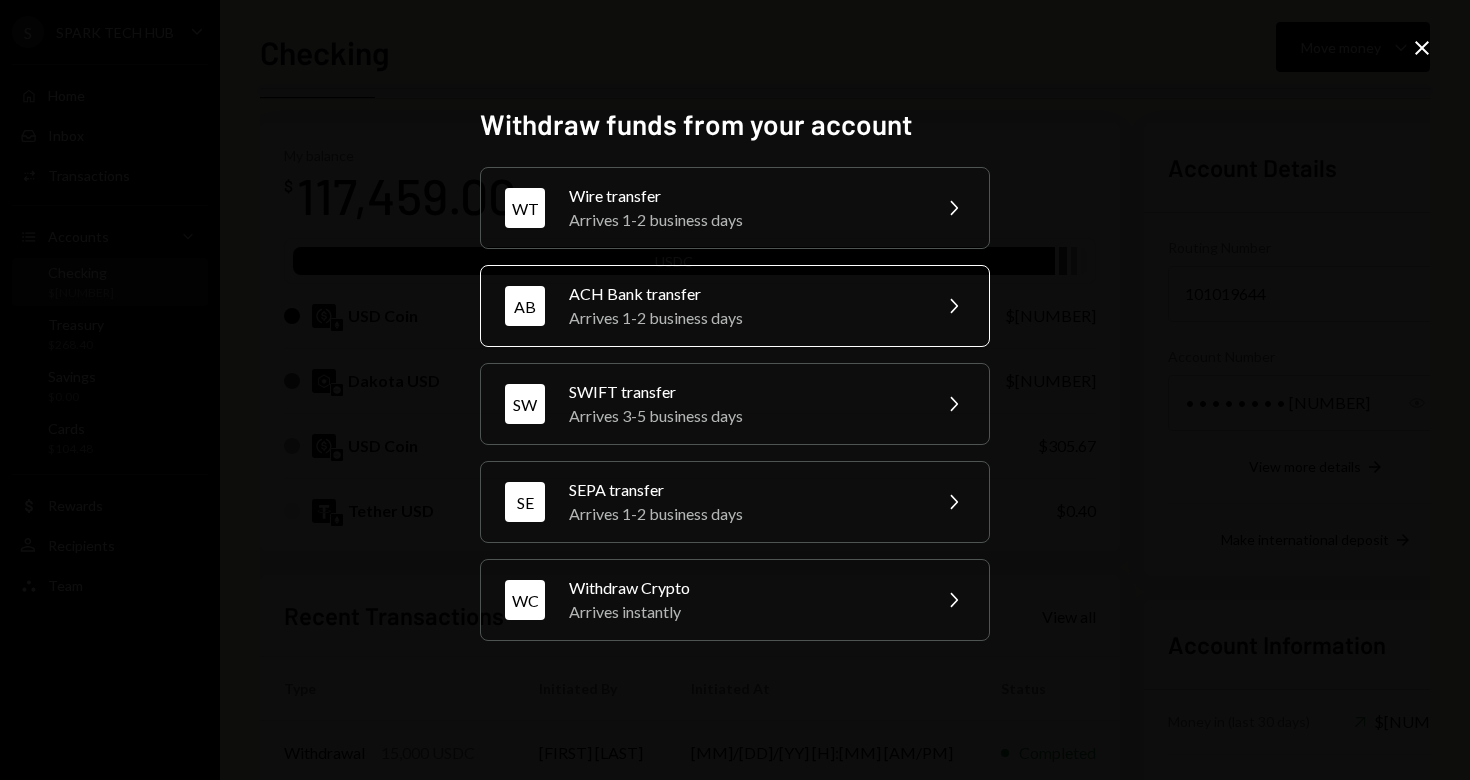 click on "ACH Bank transfer" at bounding box center [743, 294] 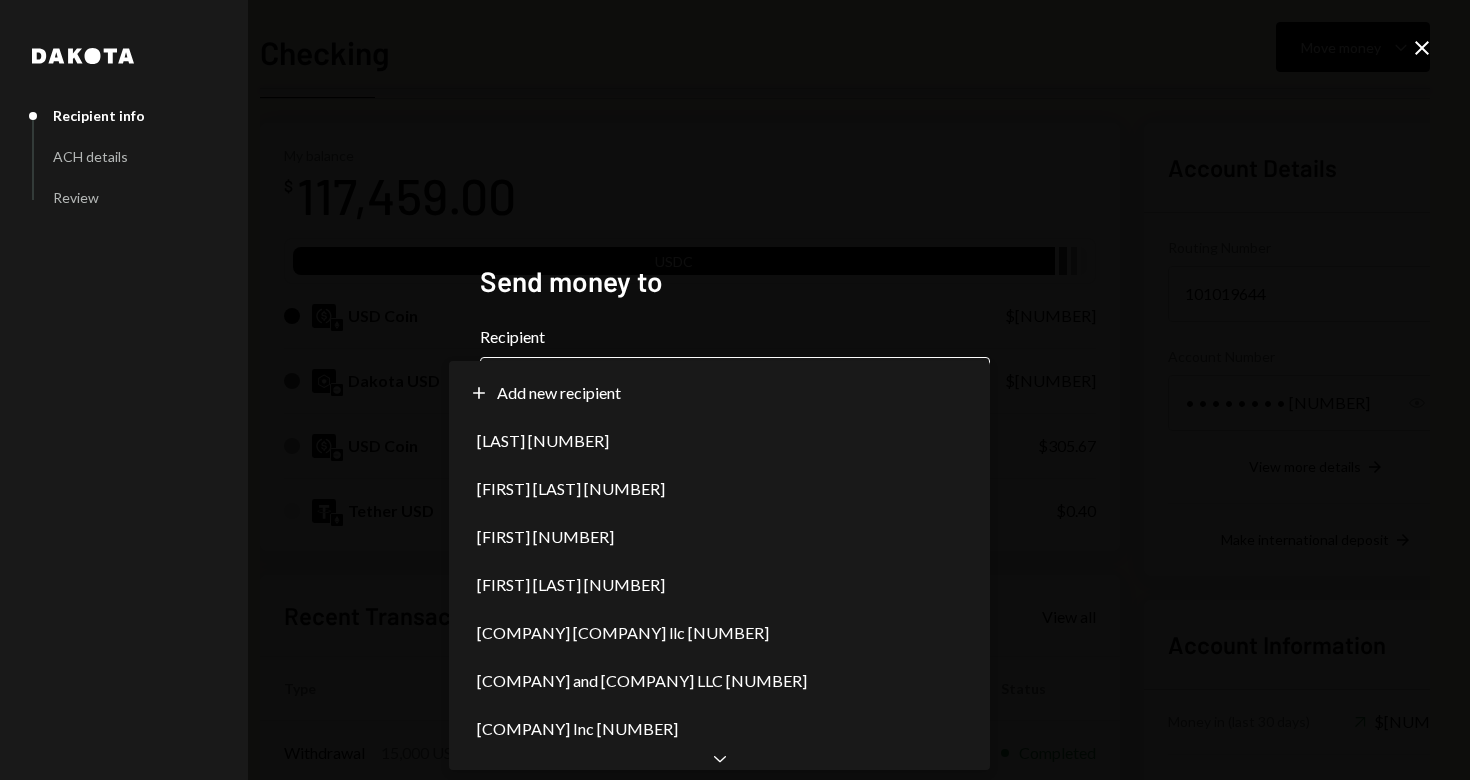 click on "[COMPANY] [COMPANY] Checking $[NUMBER] Treasury $[NUMBER] Savings $[NUMBER] Cards $[NUMBER] Dollar Rewards User Recipients Team Team Checking Move money [COMPANY] Overview Security Settings My balance $ [NUMBER] USDC USD Coin $[NUMBER] Dakota USD $[NUMBER] USD Coin $[NUMBER] Tether USD $[NUMBER] Recent Transactions View all Type Initiated By Initiated At Status Withdrawal [NUMBER] USDC [FIRST] [LAST] [MM]/[DD]/[YY] [H]:[MM] [AM/PM] Completed Bank Payment $[NUMBER] [FIRST] [LAST] [MM]/[DD]/[YY] [H]:[MM] [AM/PM] Completed Withdrawal [NUMBER] USDC [FIRST] [LAST] [MM]/[DD]/[YY] [H]:[MM] [AM/PM] Completed Bank Payment $[NUMBER] [FIRST] [LAST] [MM]/[DD]/[YY] [H]:[MM] [AM/PM] Completed Bank Payment $[NUMBER] [FIRST] [LAST] [MM]/[DD]/[YY] [H]:[MM] [AM/PM] Completed Account Details Routing Number [NUMBER] Copy Account Number • • • • • • • • [NUMBER] Show Copy View more details Right Arrow Make international deposit Right Arrow Account Information Money in (last 30 days) Up Right Arrow Dakota" at bounding box center (735, 390) 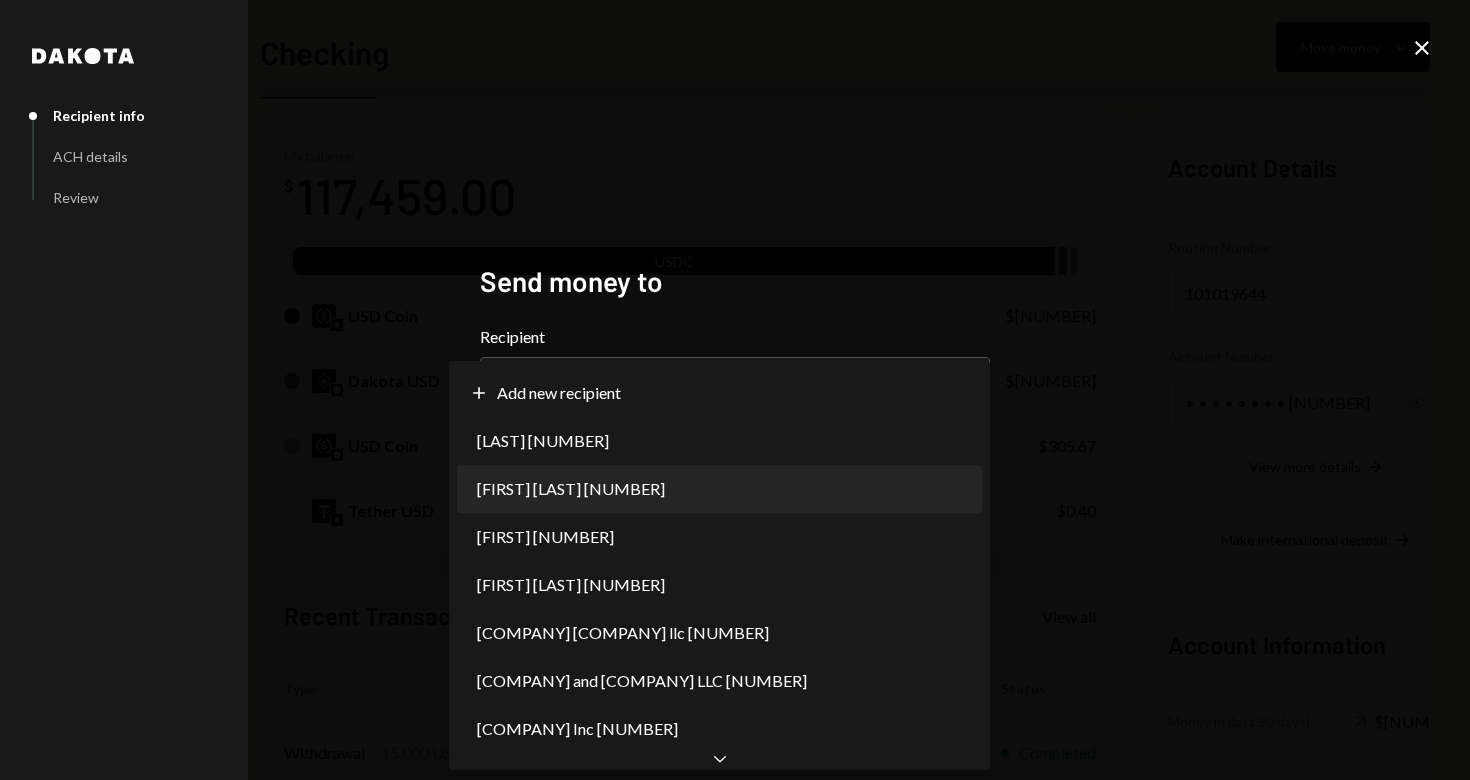 select on "**********" 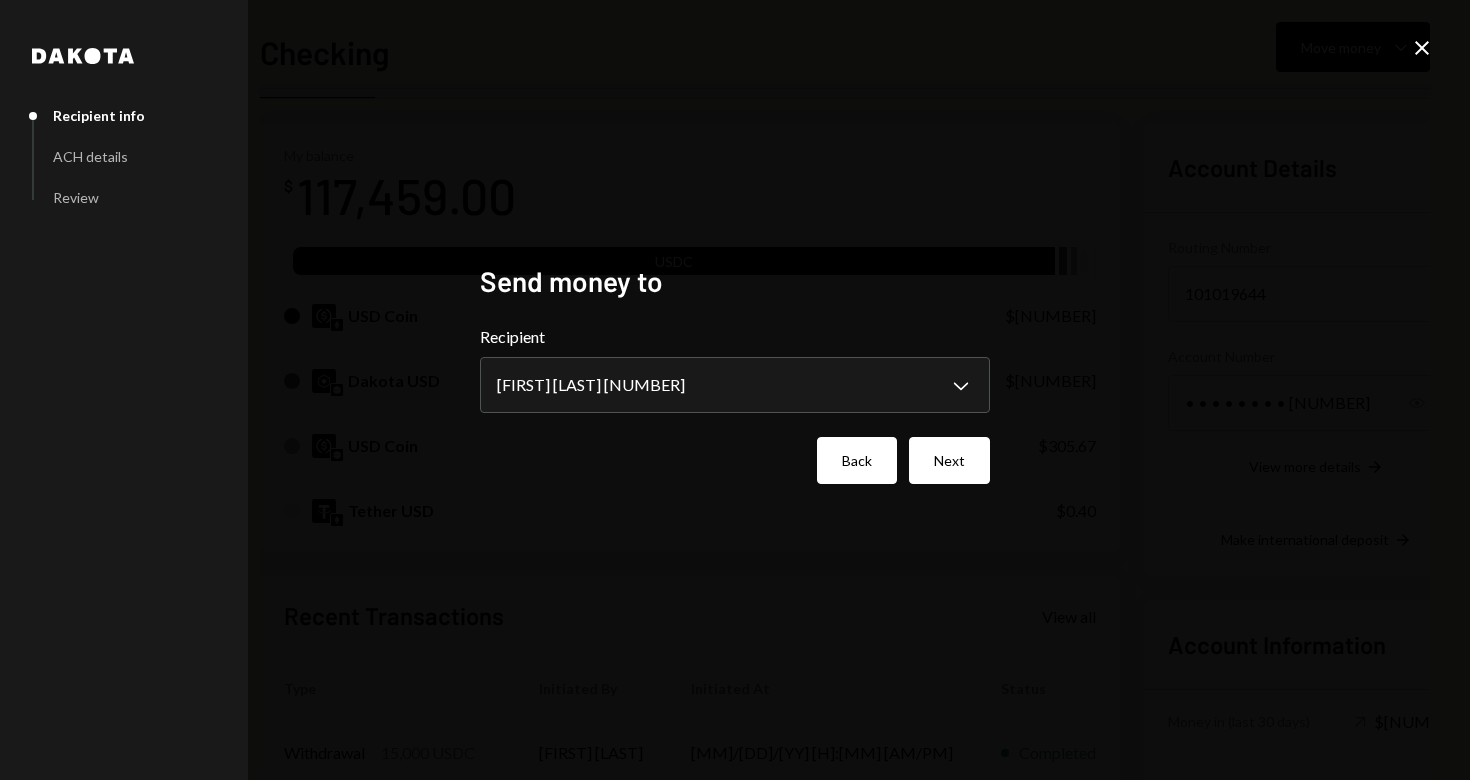 click on "Back" at bounding box center (857, 460) 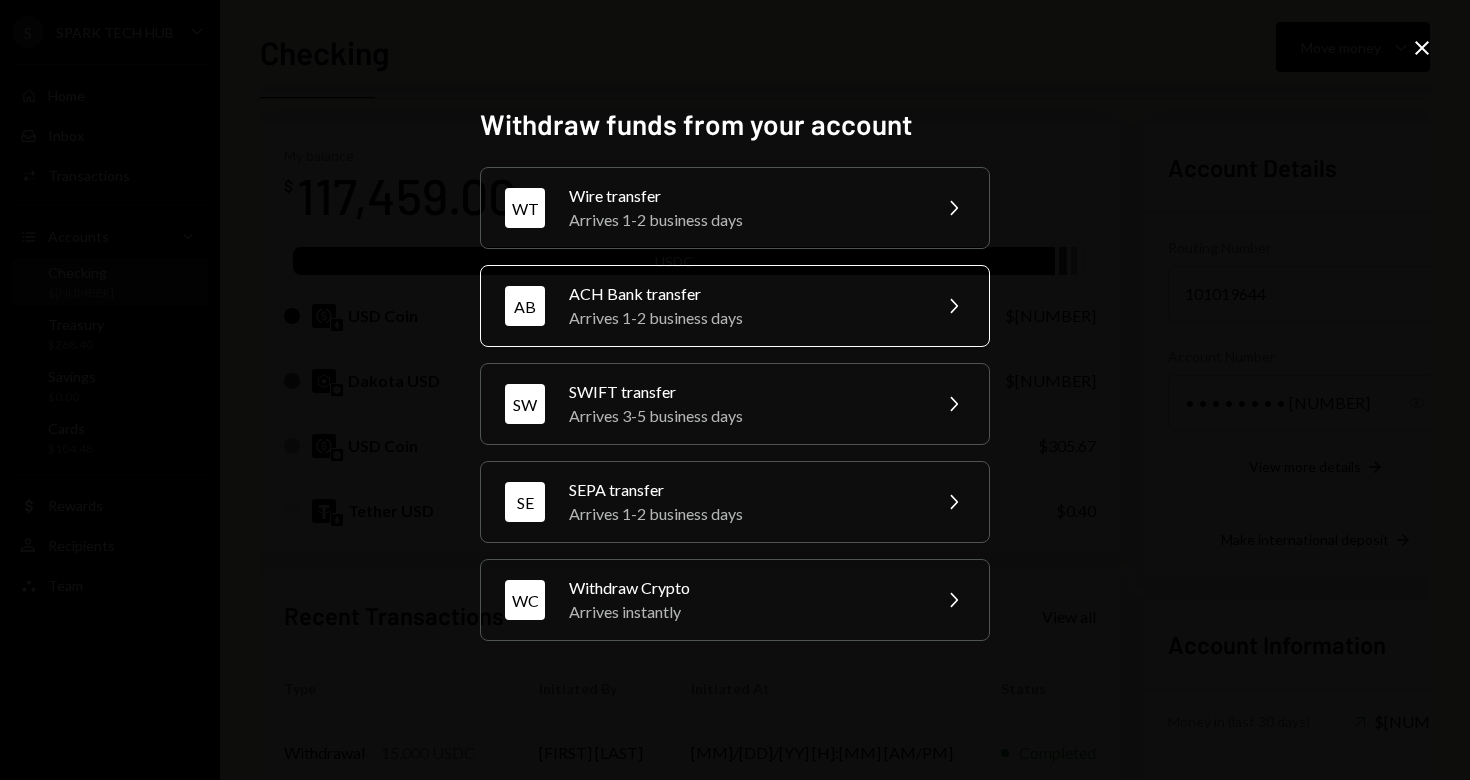 click on "Arrives 1-2 business days" at bounding box center (743, 318) 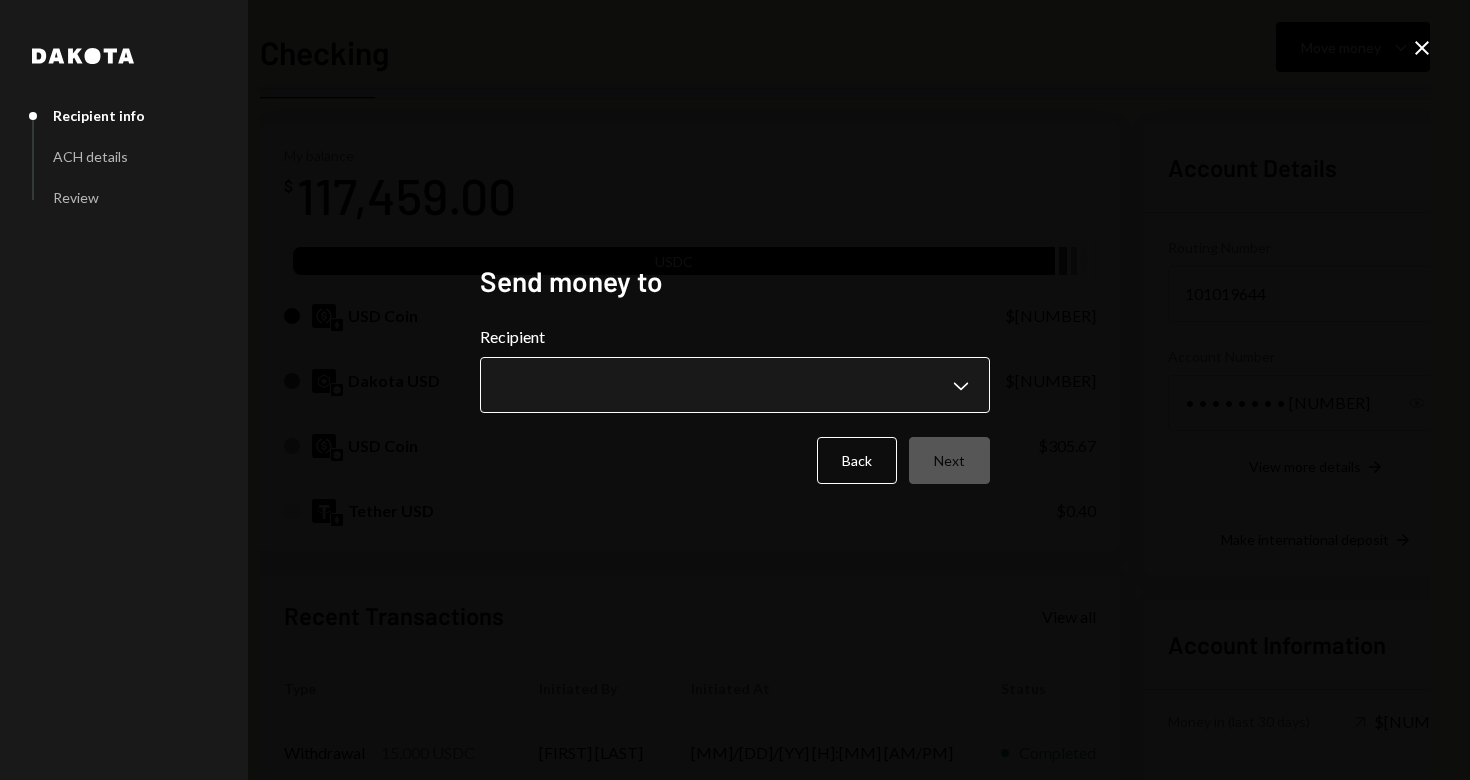 click on "[COMPANY] [COMPANY] Checking $[NUMBER] Treasury $[NUMBER] Savings $[NUMBER] Cards $[NUMBER] Dollar Rewards User Recipients Team Team Checking Move money [COMPANY] Overview Security Settings My balance $ [NUMBER] USDC USD Coin $[NUMBER] Dakota USD $[NUMBER] USD Coin $[NUMBER] Tether USD $[NUMBER] Recent Transactions View all Type Initiated By Initiated At Status Withdrawal [NUMBER] USDC [FIRST] [LAST] [MM]/[DD]/[YY] [H]:[MM] [AM/PM] Completed Bank Payment $[NUMBER] [FIRST] [LAST] [MM]/[DD]/[YY] [H]:[MM] [AM/PM] Completed Withdrawal [NUMBER] USDC [FIRST] [LAST] [MM]/[DD]/[YY] [H]:[MM] [AM/PM] Completed Bank Payment $[NUMBER] [FIRST] [LAST] [MM]/[DD]/[YY] [H]:[MM] [AM/PM] Completed Bank Payment $[NUMBER] [FIRST] [LAST] [MM]/[DD]/[YY] [H]:[MM] [AM/PM] Completed Account Details Routing Number [NUMBER] Copy Account Number • • • • • • • • [NUMBER] Show Copy View more details Right Arrow Make international deposit Right Arrow Account Information Money in (last 30 days) Up Right Arrow Dakota" at bounding box center (735, 390) 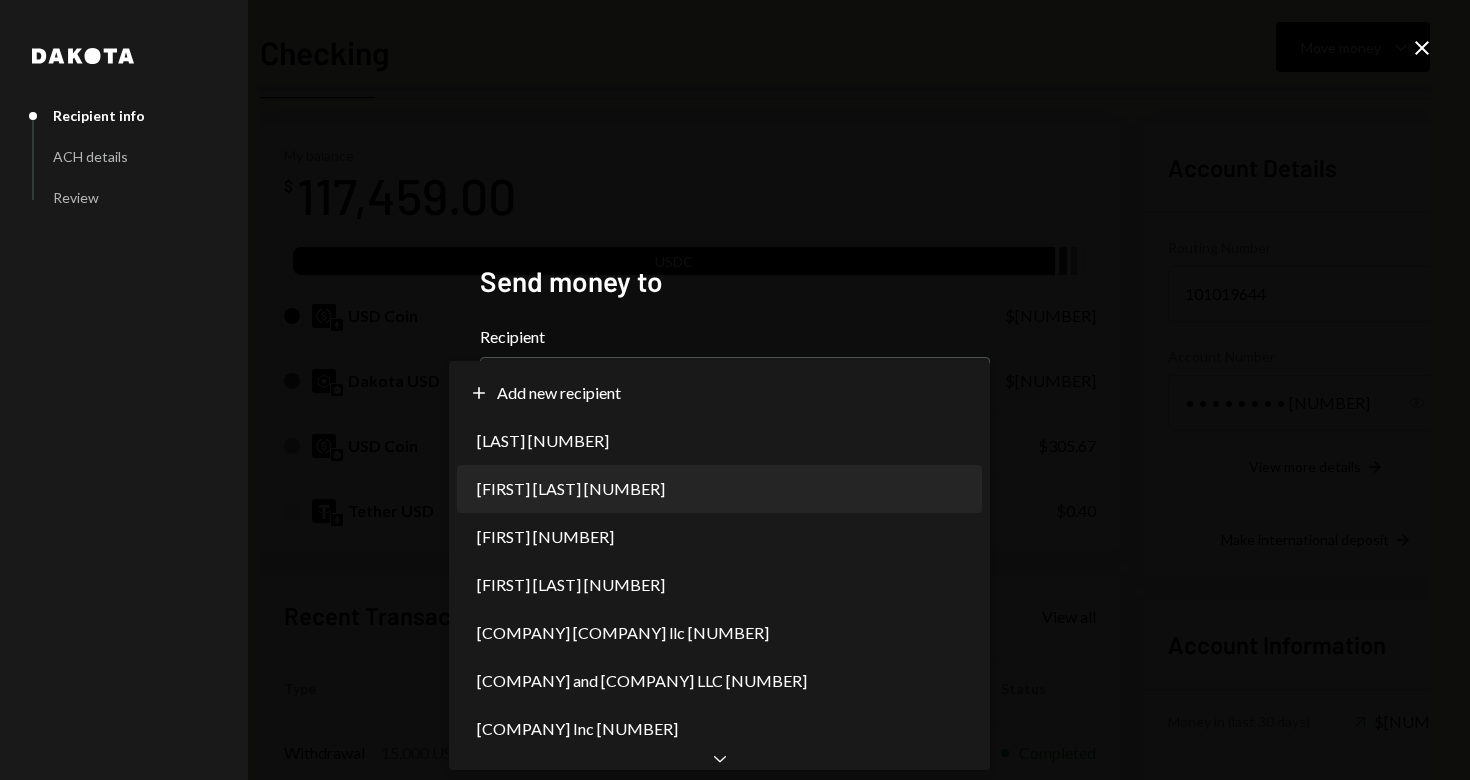 select on "**********" 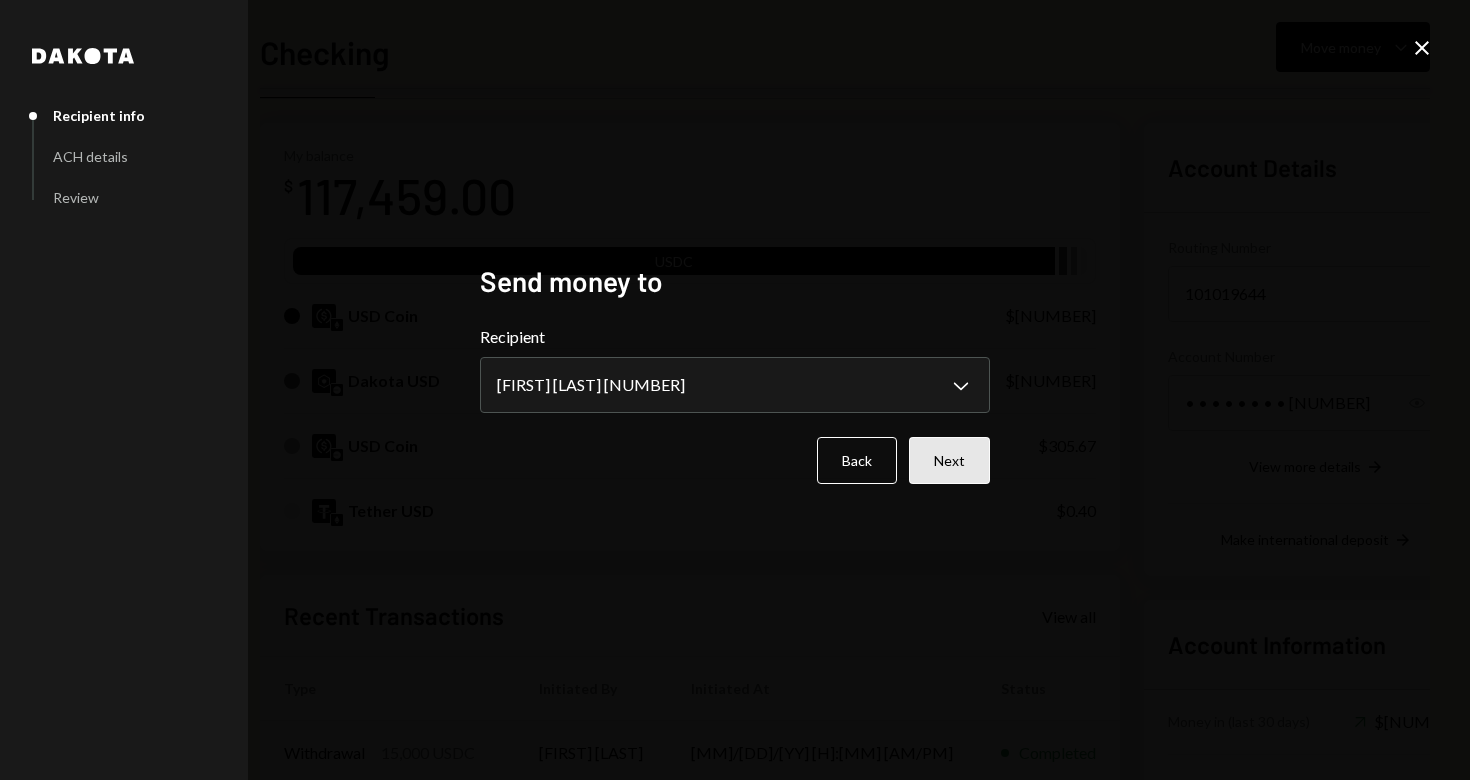 click on "Next" at bounding box center [949, 460] 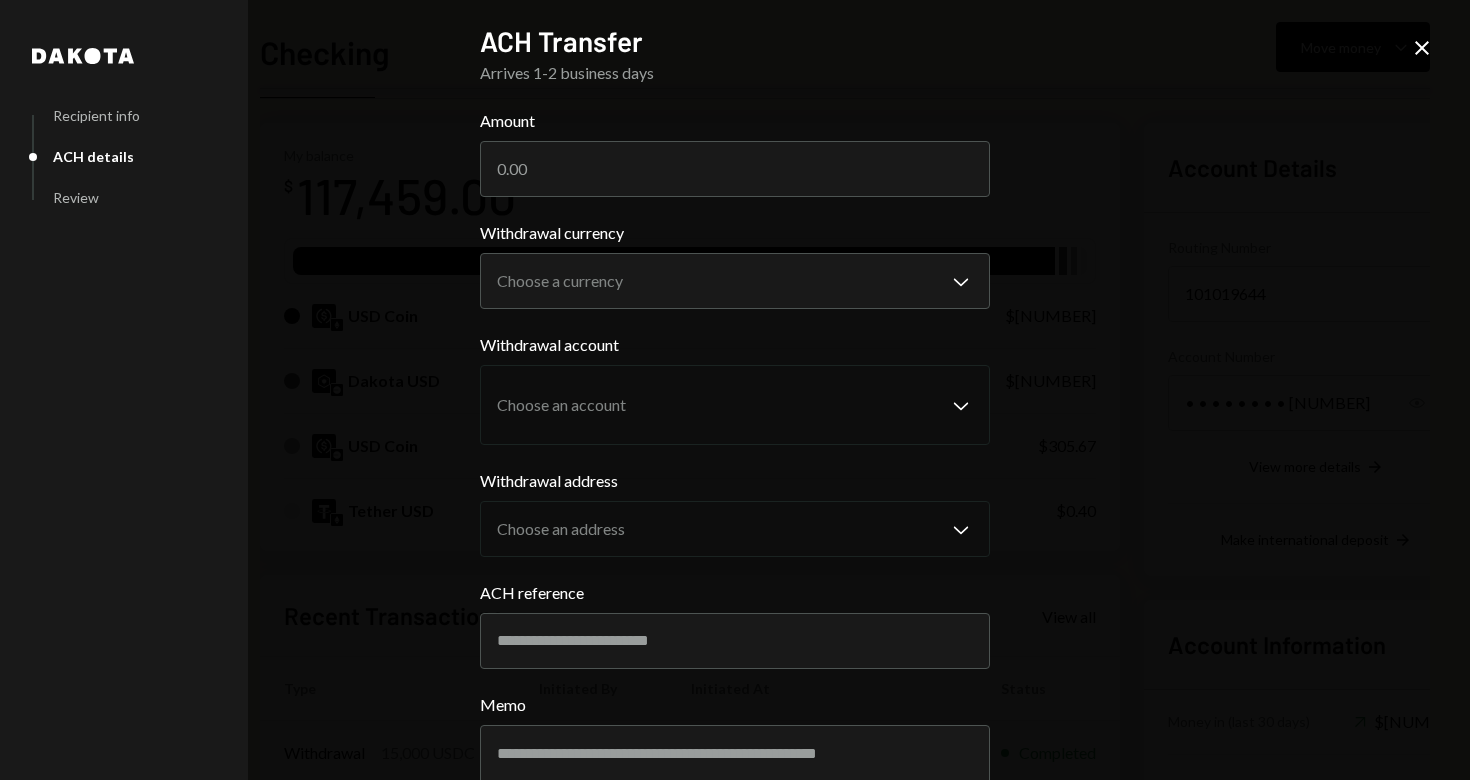 click on "Amount" at bounding box center (735, 121) 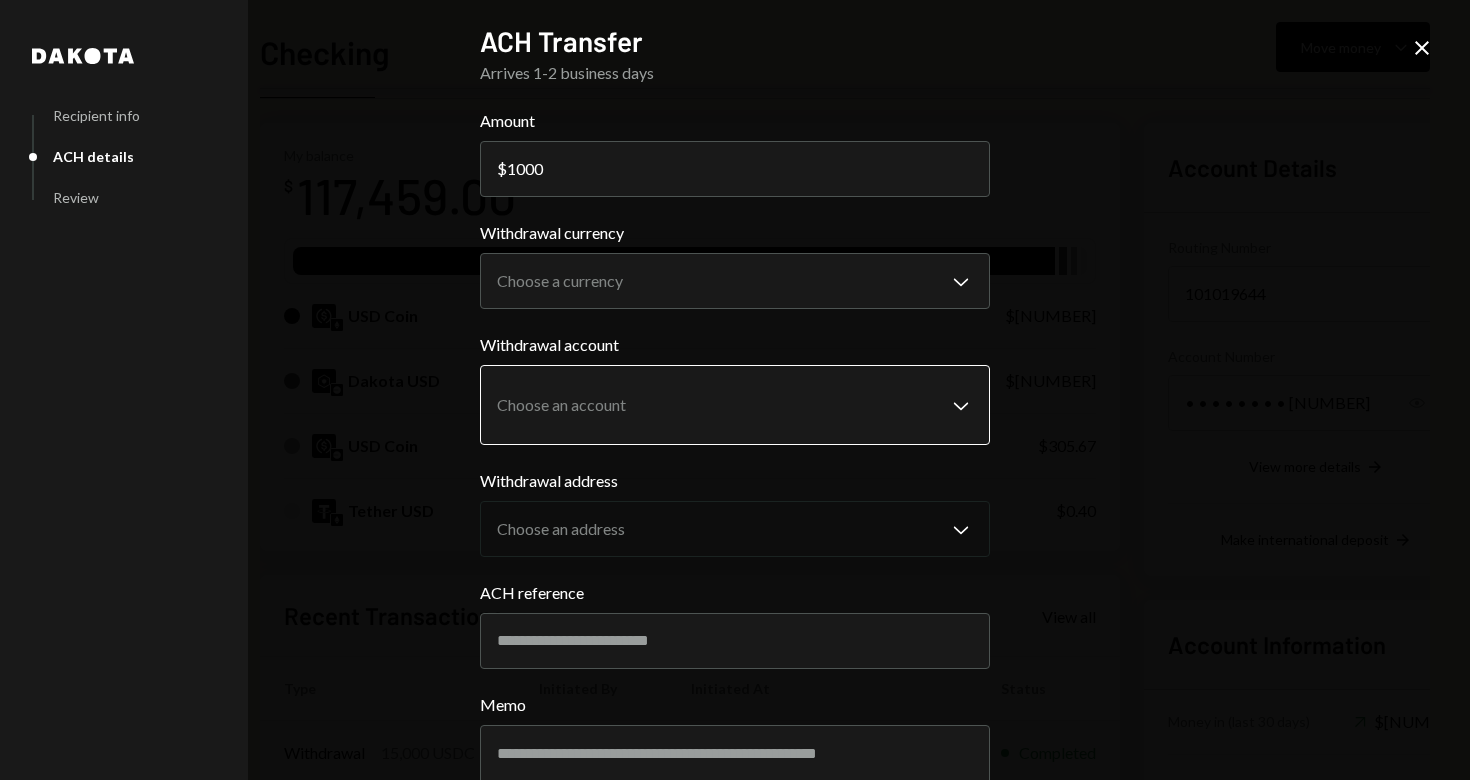 scroll, scrollTop: 106, scrollLeft: 0, axis: vertical 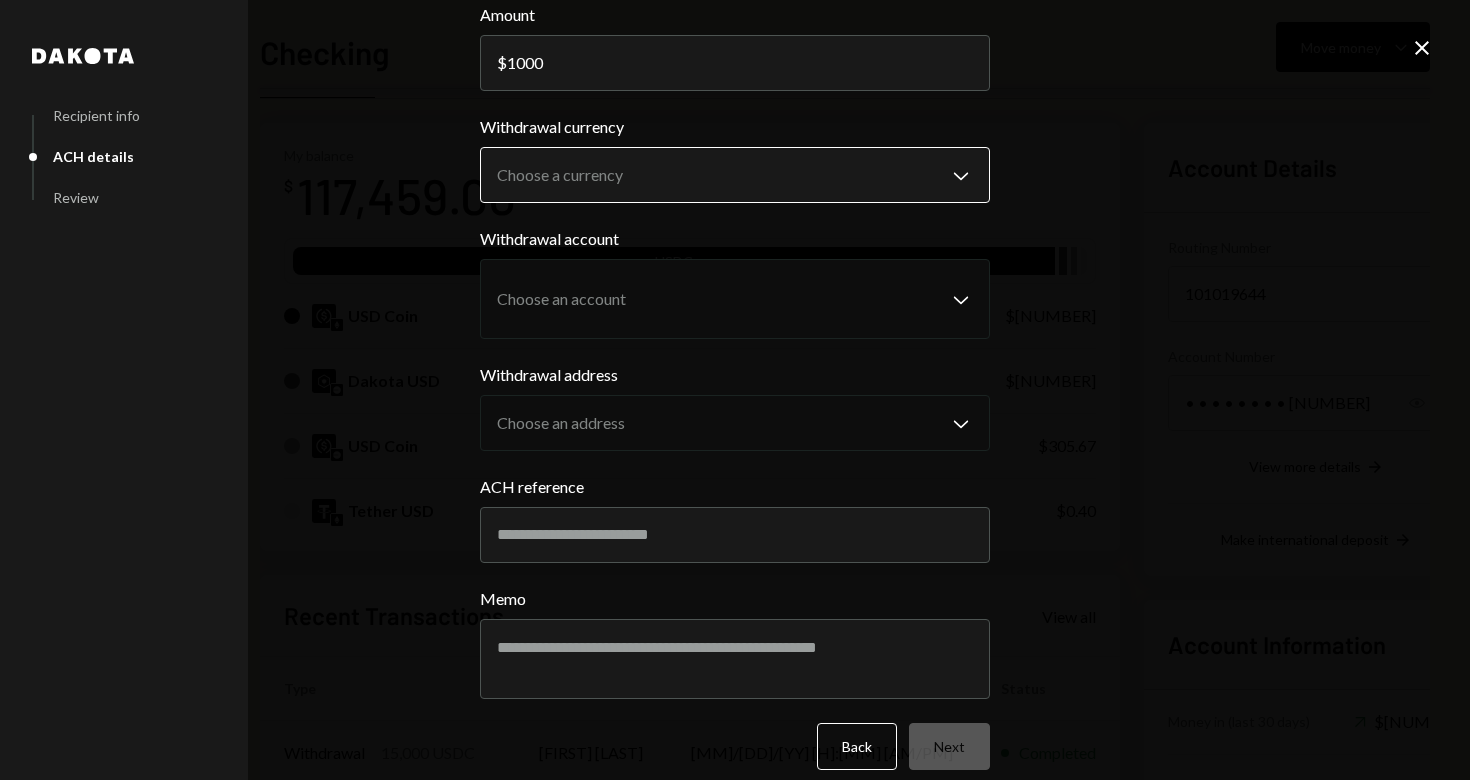 type on "1000" 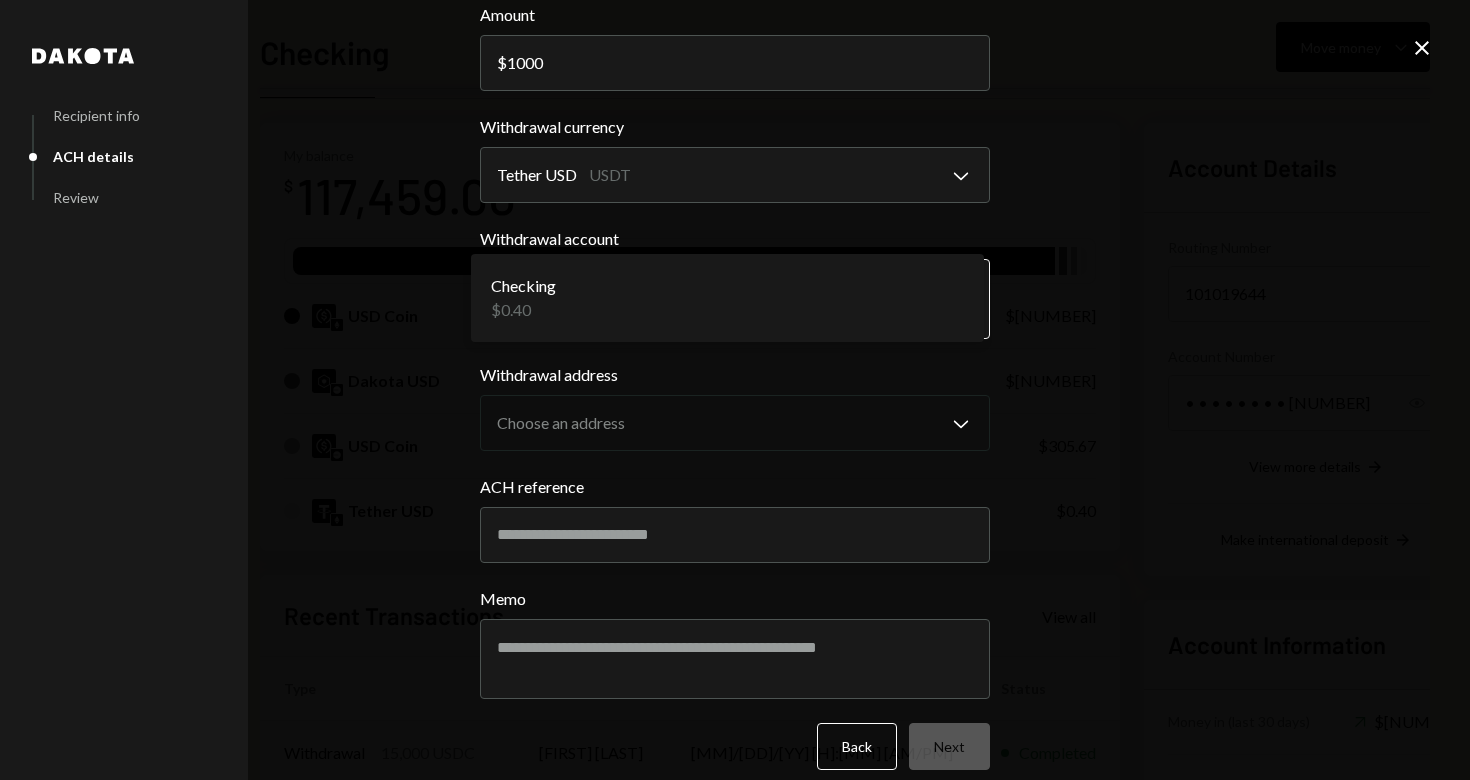 click on "[COMPANY] [COMPANY] Checking $[NUMBER] Treasury $[NUMBER] Savings $[NUMBER] Cards $[NUMBER] Dollar Rewards User Recipients Team Team Checking Move money [COMPANY] Overview Security Settings My balance $ [NUMBER] USDC USD Coin $[NUMBER] Dakota USD $[NUMBER] USD Coin $[NUMBER] Tether USD $[NUMBER] Recent Transactions View all Type Initiated By Initiated At Status Withdrawal [NUMBER] USDC [FIRST] [LAST] [MM]/[DD]/[YY] [H]:[MM] [AM/PM] Completed Bank Payment $[NUMBER] [FIRST] [LAST] [MM]/[DD]/[YY] [H]:[MM] [AM/PM] Completed Withdrawal [NUMBER] USDC [FIRST] [LAST] [MM]/[DD]/[YY] [H]:[MM] [AM/PM] Completed Bank Payment $[NUMBER] [FIRST] [LAST] [MM]/[DD]/[YY] [H]:[MM] [AM/PM] Completed Bank Payment $[NUMBER] [FIRST] [LAST] [MM]/[DD]/[YY] [H]:[MM] [AM/PM] Completed Account Details Routing Number [NUMBER] Copy Account Number • • • • • • • • [NUMBER] Show Copy View more details Right Arrow Make international deposit Right Arrow Account Information Money in (last 30 days) Up Right Arrow Dakota $" at bounding box center (735, 390) 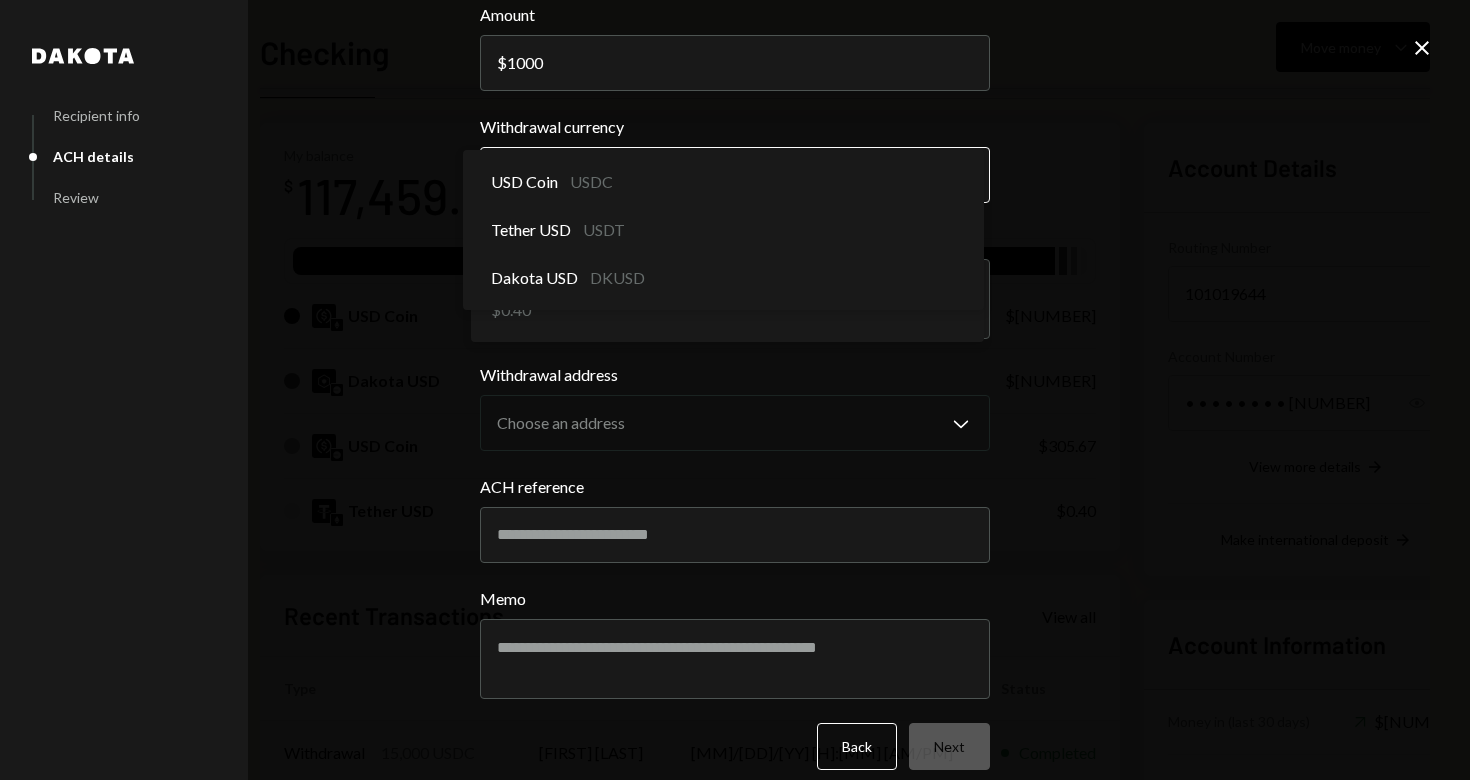click on "[COMPANY] [COMPANY] Checking $[NUMBER] Treasury $[NUMBER] Savings $[NUMBER] Cards $[NUMBER] Dollar Rewards User Recipients Team Team Checking Move money [COMPANY] Overview Security Settings My balance $ [NUMBER] USDC USD Coin $[NUMBER] Dakota USD $[NUMBER] USD Coin $[NUMBER] Tether USD $[NUMBER] Recent Transactions View all Type Initiated By Initiated At Status Withdrawal [NUMBER] USDC [FIRST] [LAST] [MM]/[DD]/[YY] [H]:[MM] [AM/PM] Completed Bank Payment $[NUMBER] [FIRST] [LAST] [MM]/[DD]/[YY] [H]:[MM] [AM/PM] Completed Withdrawal [NUMBER] USDC [FIRST] [LAST] [MM]/[DD]/[YY] [H]:[MM] [AM/PM] Completed Bank Payment $[NUMBER] [FIRST] [LAST] [MM]/[DD]/[YY] [H]:[MM] [AM/PM] Completed Bank Payment $[NUMBER] [FIRST] [LAST] [MM]/[DD]/[YY] [H]:[MM] [AM/PM] Completed Account Details Routing Number [NUMBER] Copy Account Number • • • • • • • • [NUMBER] Show Copy View more details Right Arrow Make international deposit Right Arrow Account Information Money in (last 30 days) Up Right Arrow Dakota $" at bounding box center (735, 390) 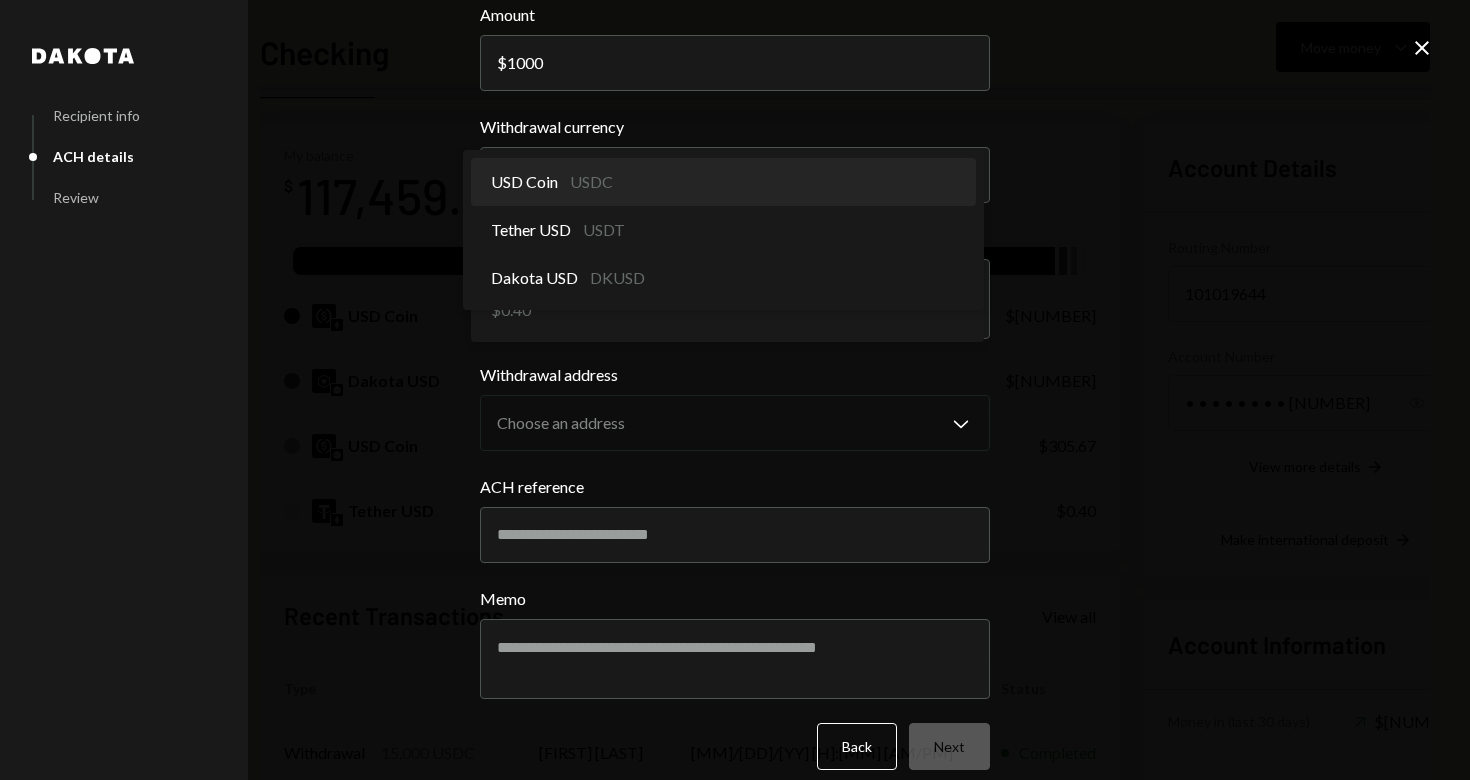 select on "****" 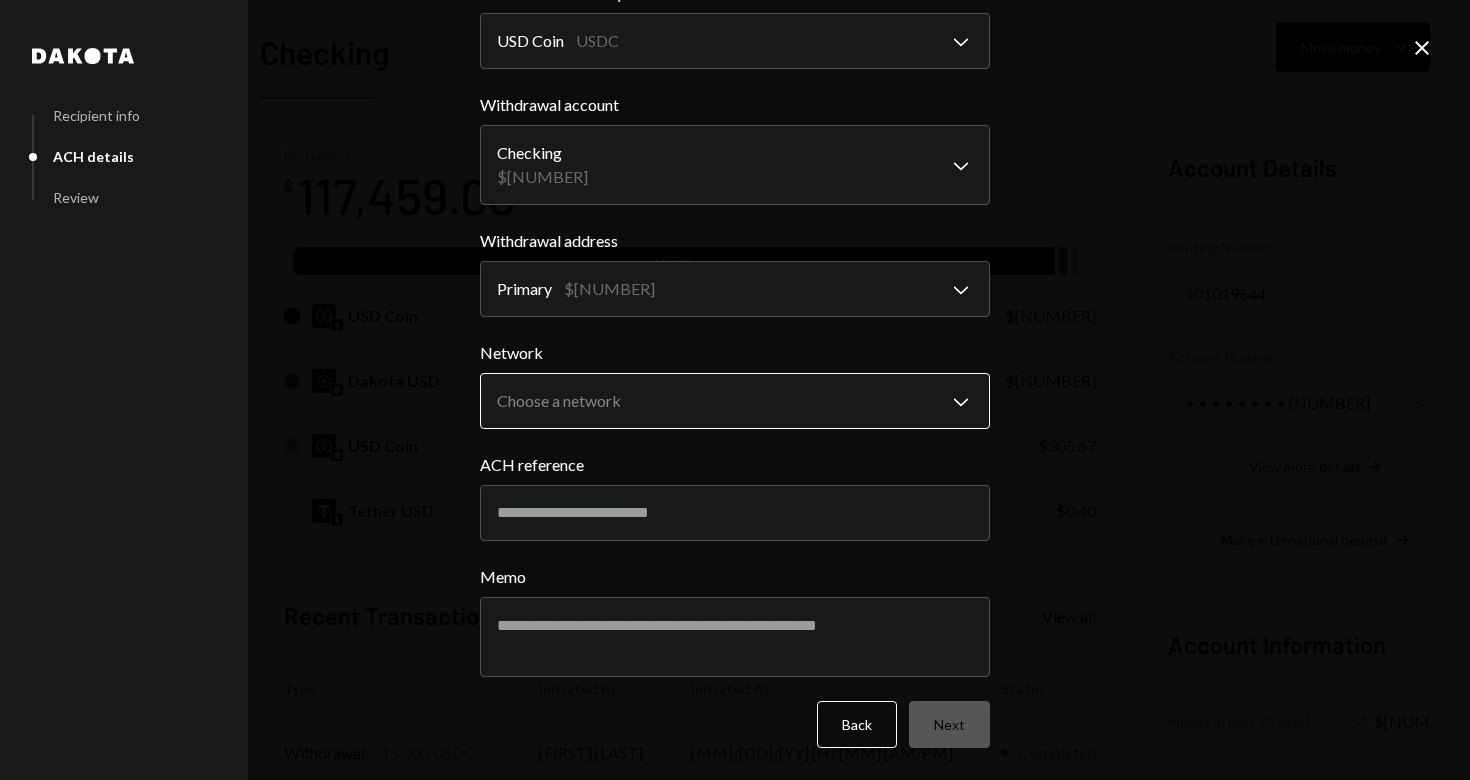 scroll, scrollTop: 239, scrollLeft: 0, axis: vertical 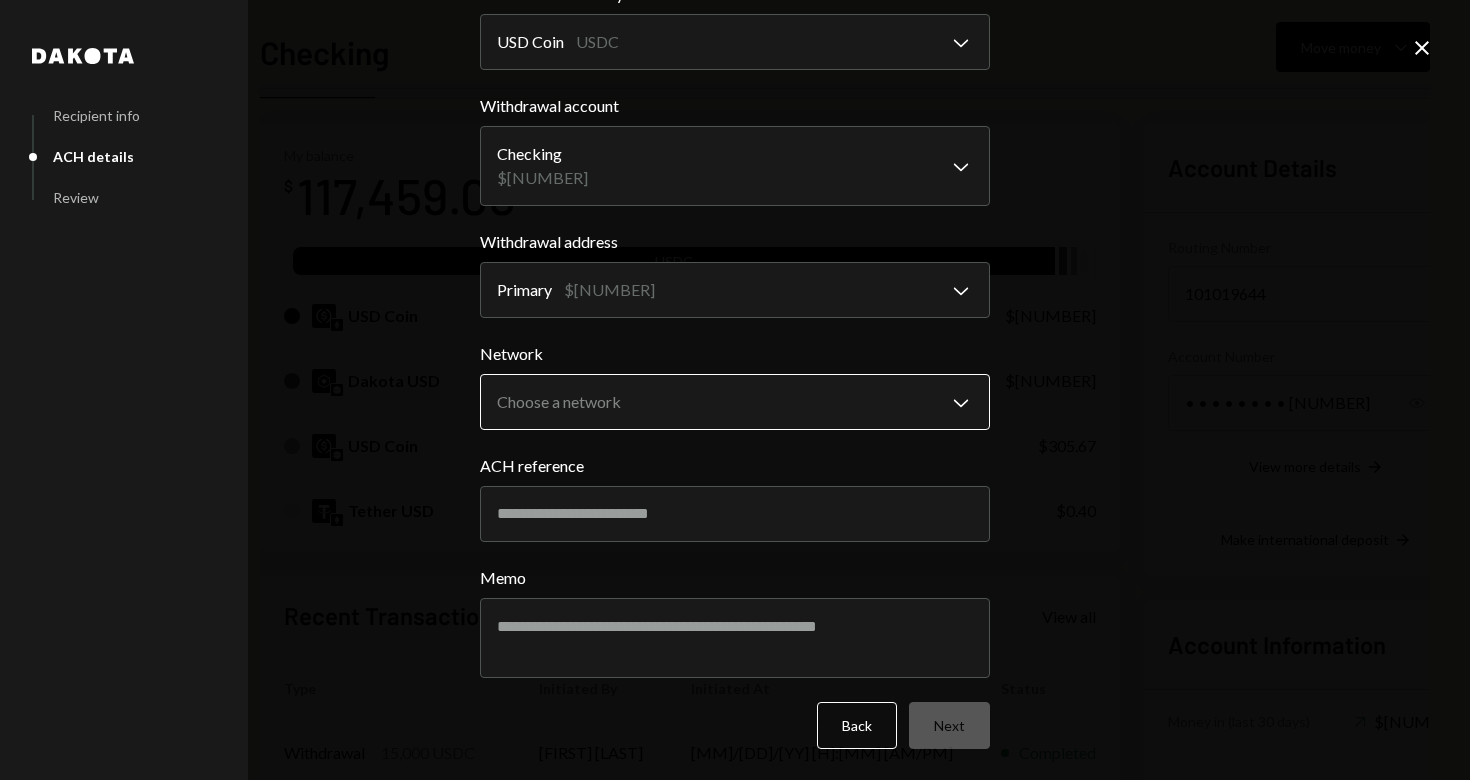 click on "[COMPANY] [COMPANY] Checking $[NUMBER] Treasury $[NUMBER] Savings $[NUMBER] Cards $[NUMBER] Dollar Rewards User Recipients Team Team Checking Move money [COMPANY] Overview Security Settings My balance $ [NUMBER] USDC USD Coin $[NUMBER] Dakota USD $[NUMBER] USD Coin $[NUMBER] Tether USD $[NUMBER] Recent Transactions View all Type Initiated By Initiated At Status Withdrawal [NUMBER] USDC [FIRST] [LAST] [MM]/[DD]/[YY] [H]:[MM] [AM/PM] Completed Bank Payment $[NUMBER] [FIRST] [LAST] [MM]/[DD]/[YY] [H]:[MM] [AM/PM] Completed Withdrawal [NUMBER] USDC [FIRST] [LAST] [MM]/[DD]/[YY] [H]:[MM] [AM/PM] Completed Bank Payment $[NUMBER] [FIRST] [LAST] [MM]/[DD]/[YY] [H]:[MM] [AM/PM] Completed Bank Payment $[NUMBER] [FIRST] [LAST] [MM]/[DD]/[YY] [H]:[MM] [AM/PM] Completed Account Details Routing Number [NUMBER] Copy Account Number • • • • • • • • [NUMBER] Show Copy View more details Right Arrow Make international deposit Right Arrow Account Information Money in (last 30 days) Up Right Arrow Dakota $" at bounding box center (735, 390) 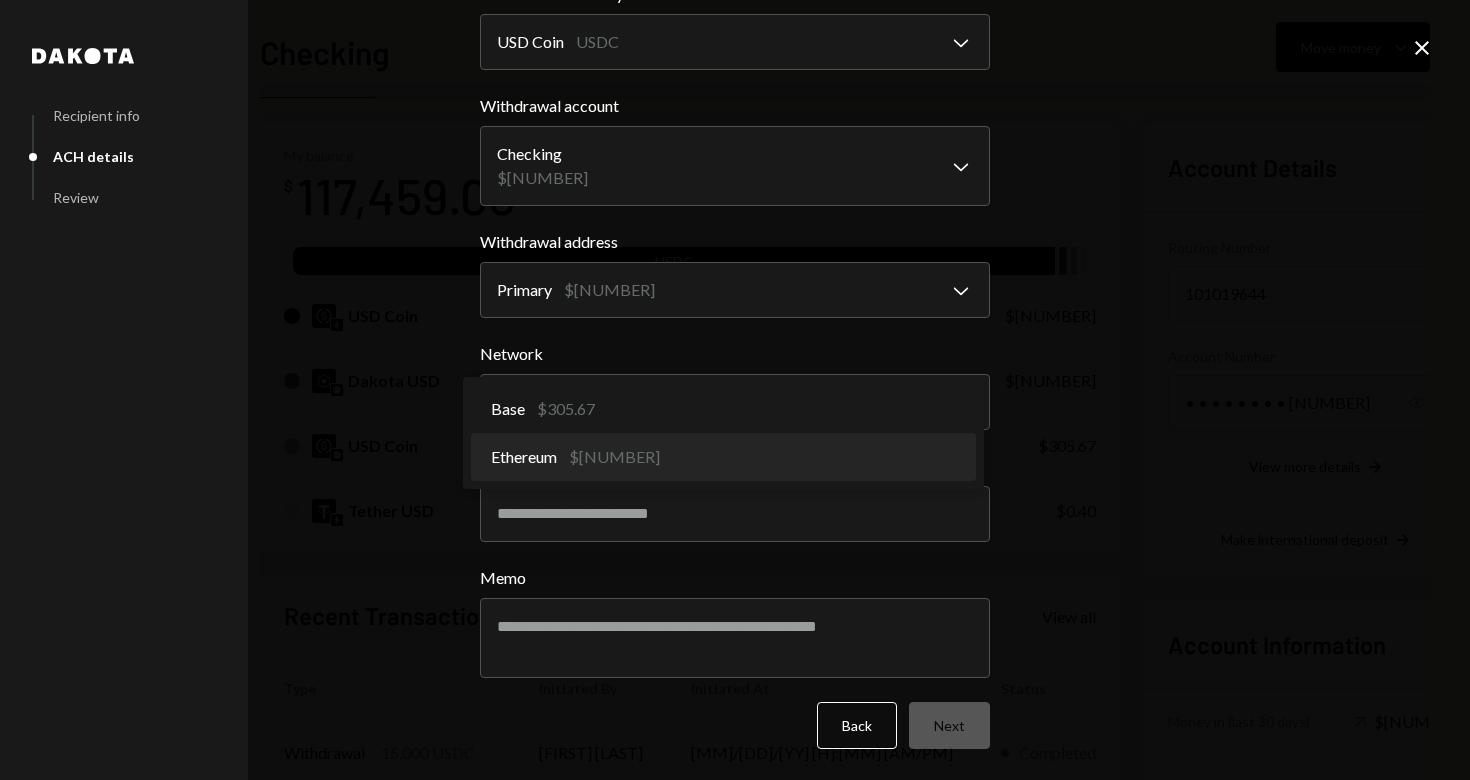 select on "**********" 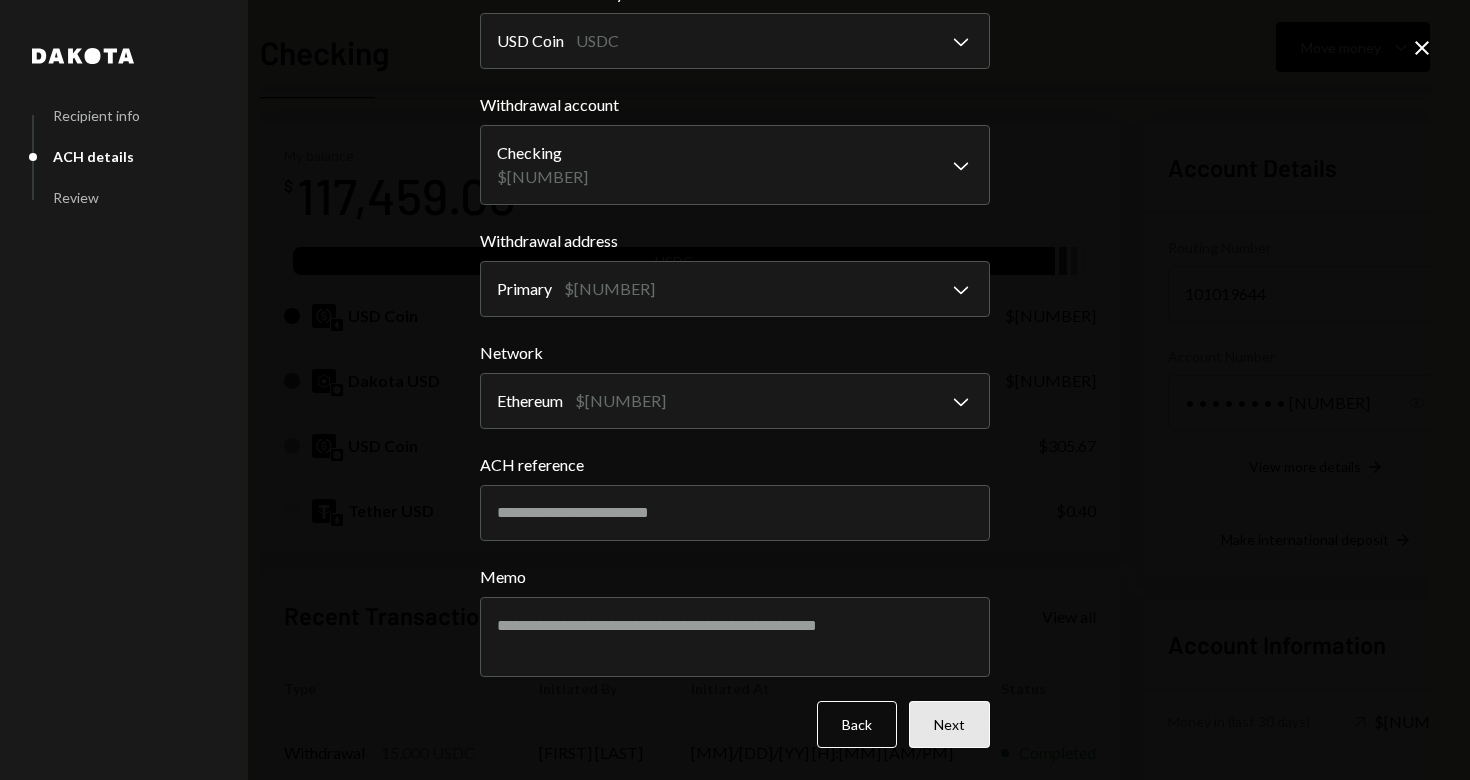 scroll, scrollTop: 239, scrollLeft: 0, axis: vertical 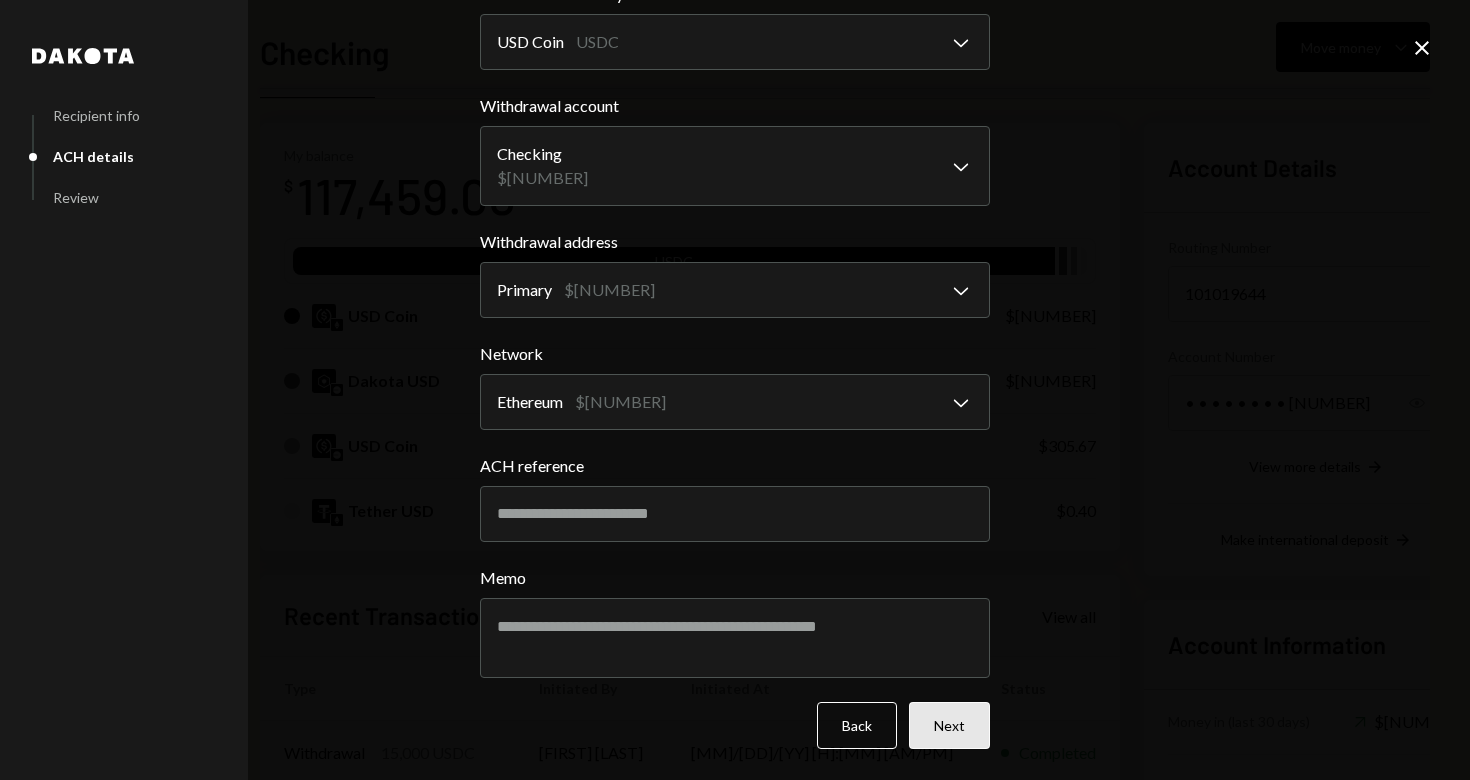 click on "Next" at bounding box center (949, 725) 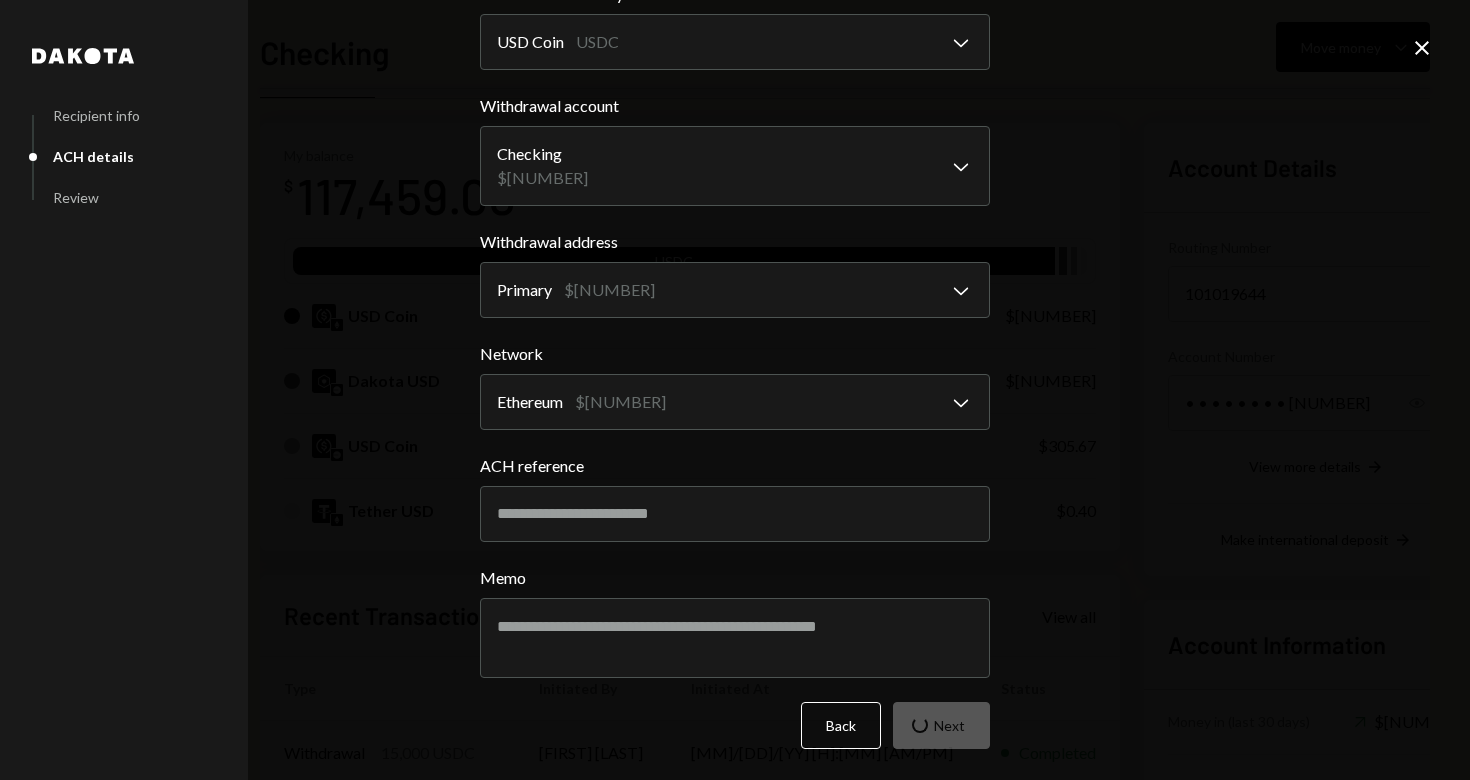 scroll, scrollTop: 0, scrollLeft: 0, axis: both 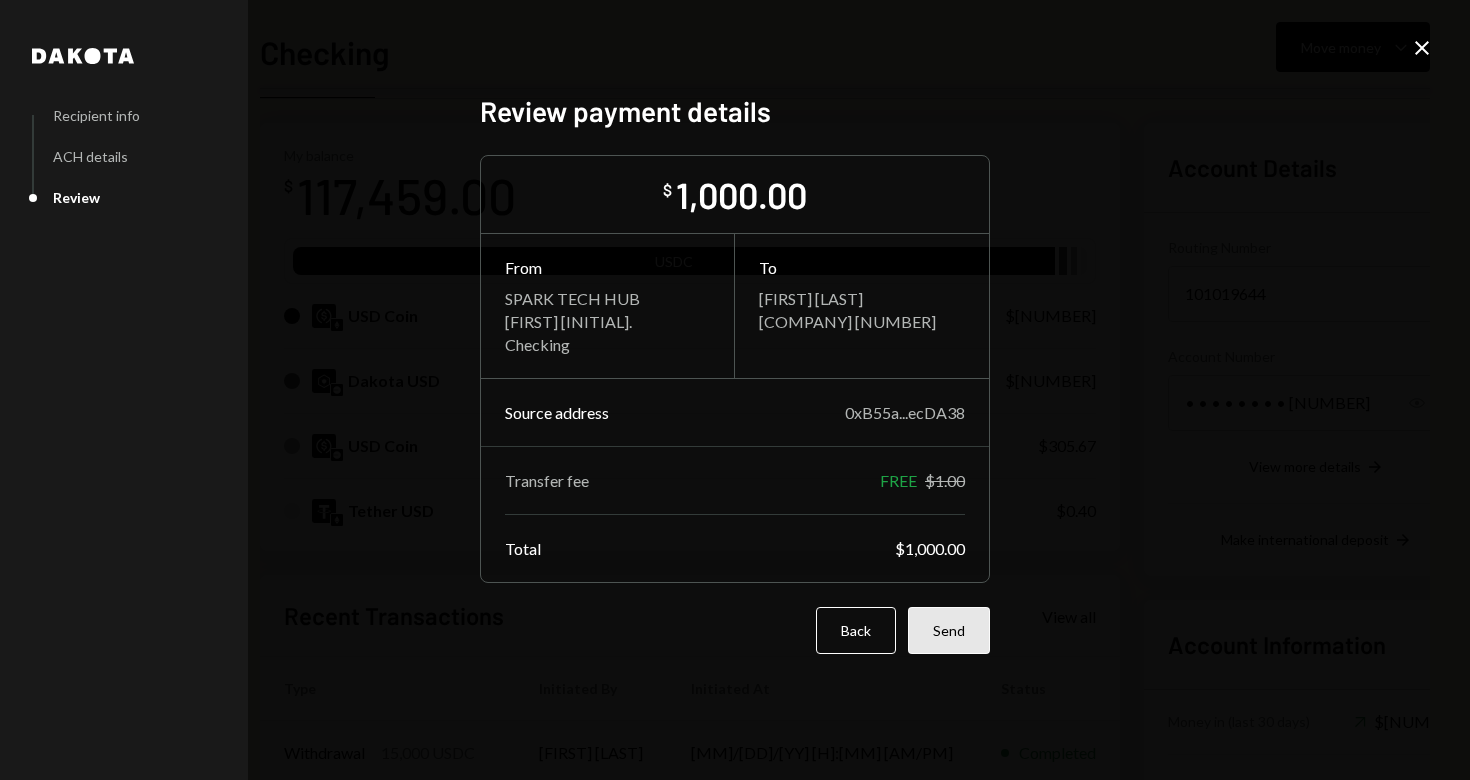 click on "Send" at bounding box center [949, 630] 